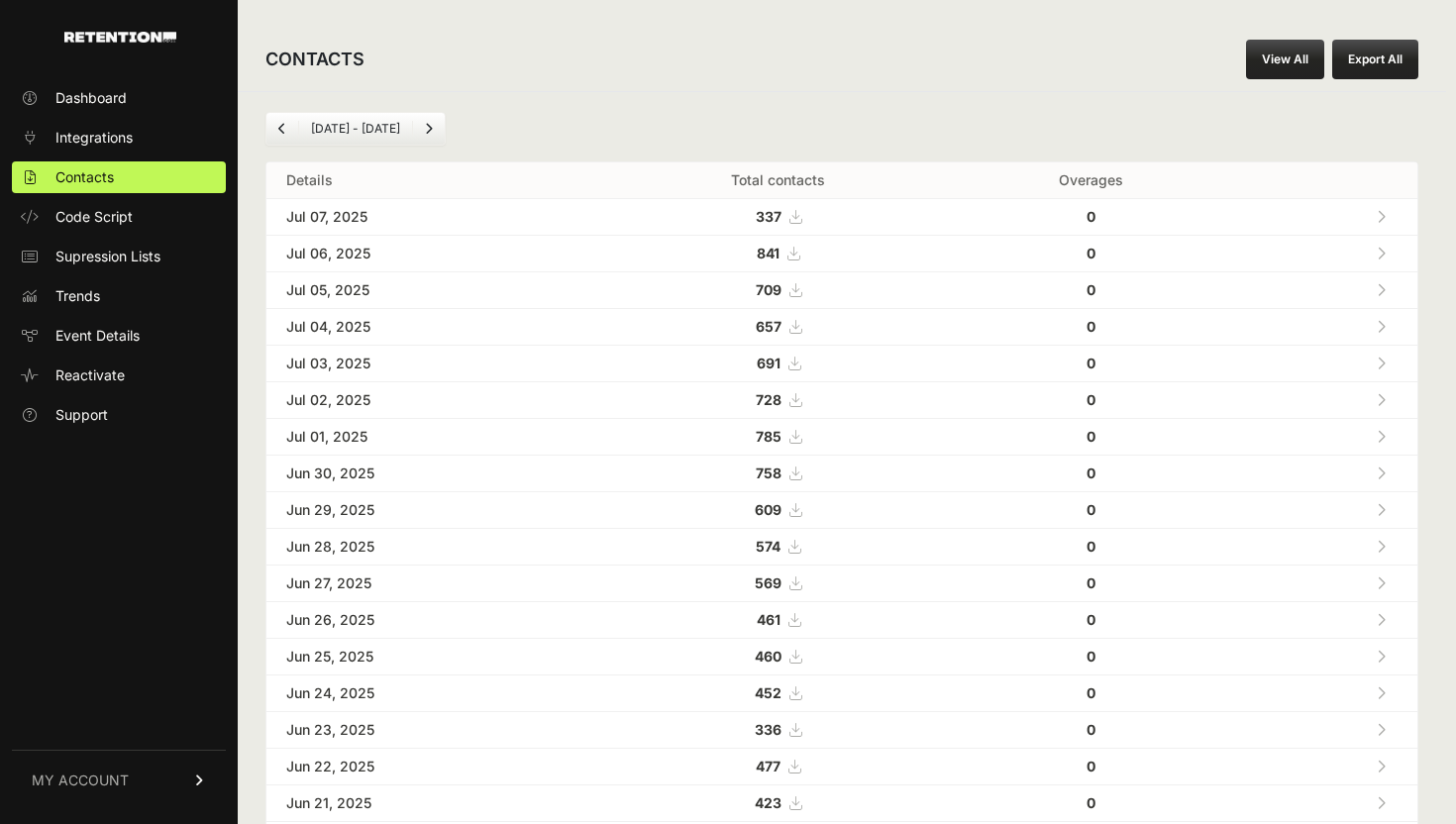 scroll, scrollTop: 0, scrollLeft: 0, axis: both 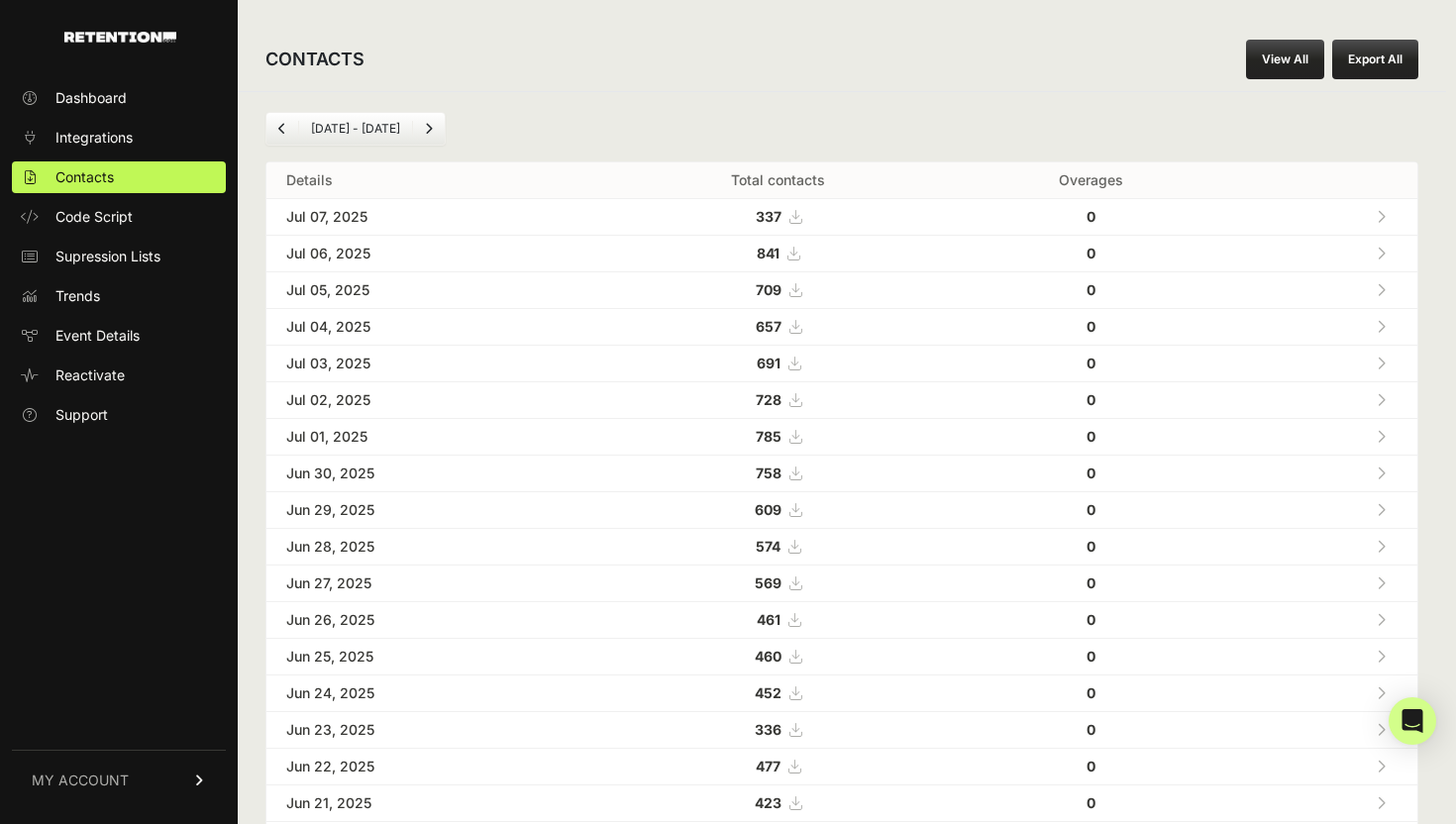 click on "MY ACCOUNT" at bounding box center [119, 779] 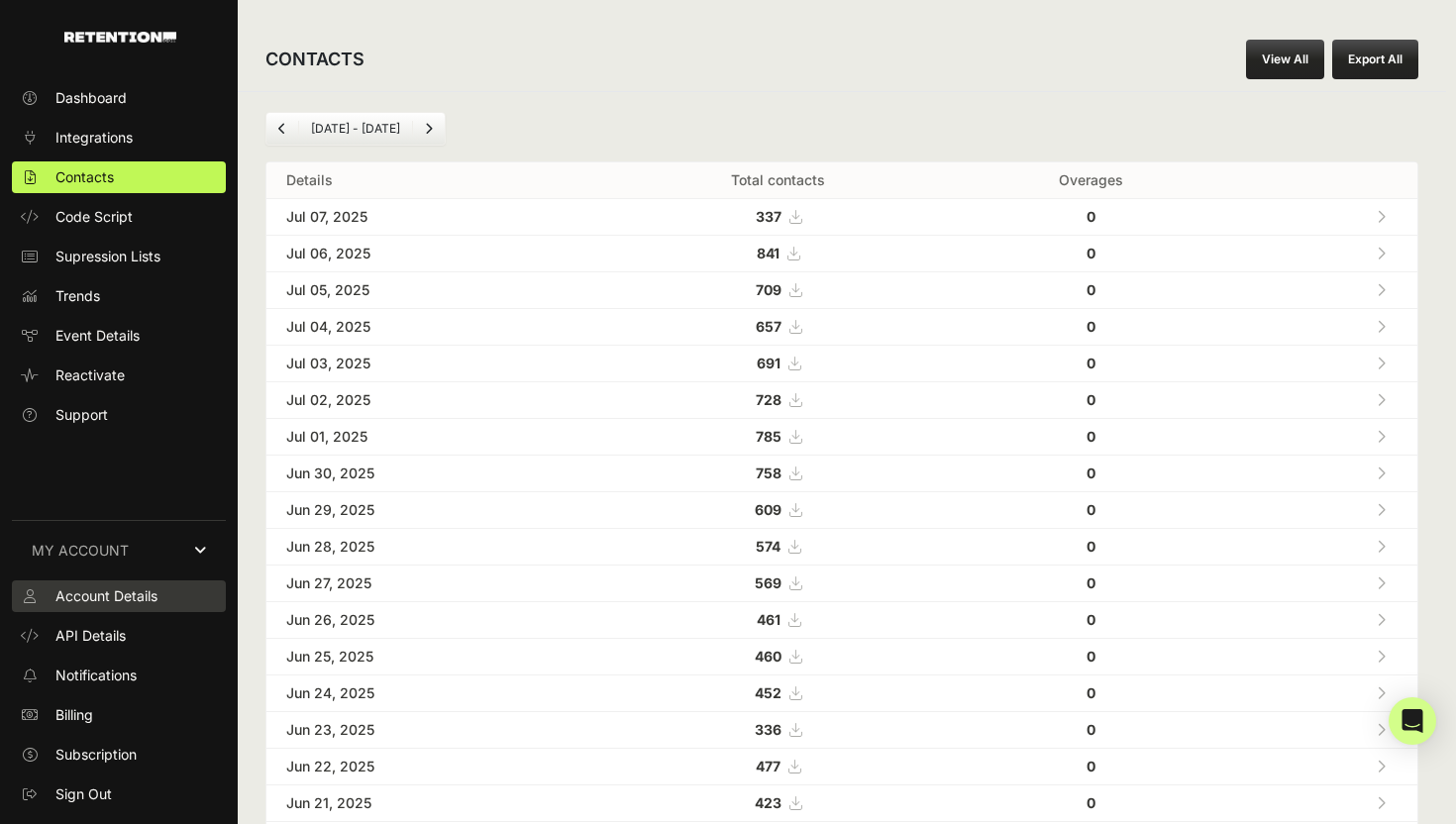 click on "Account Details" at bounding box center (106, 596) 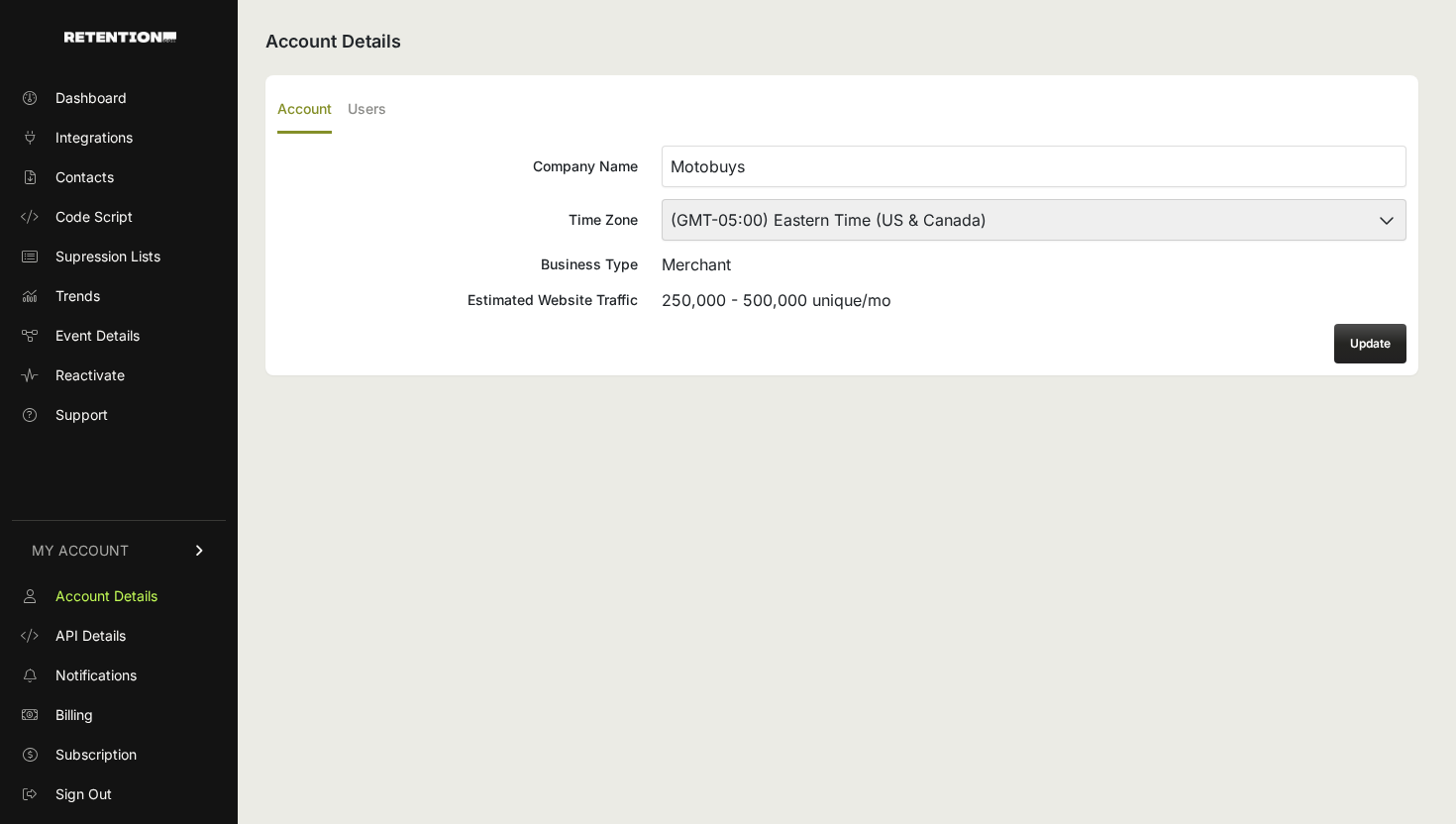 scroll, scrollTop: 0, scrollLeft: 0, axis: both 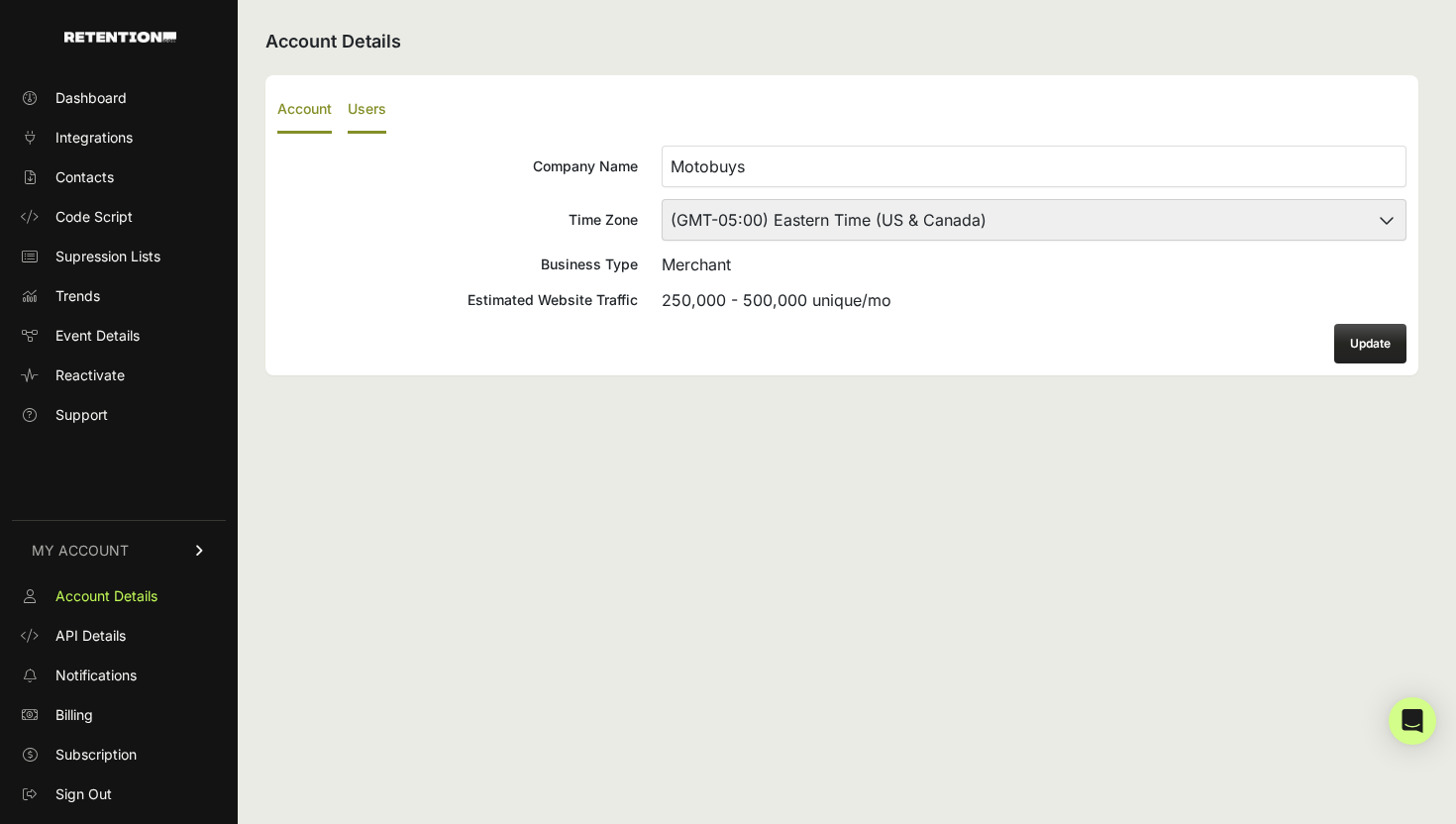 click on "Users" at bounding box center (366, 110) 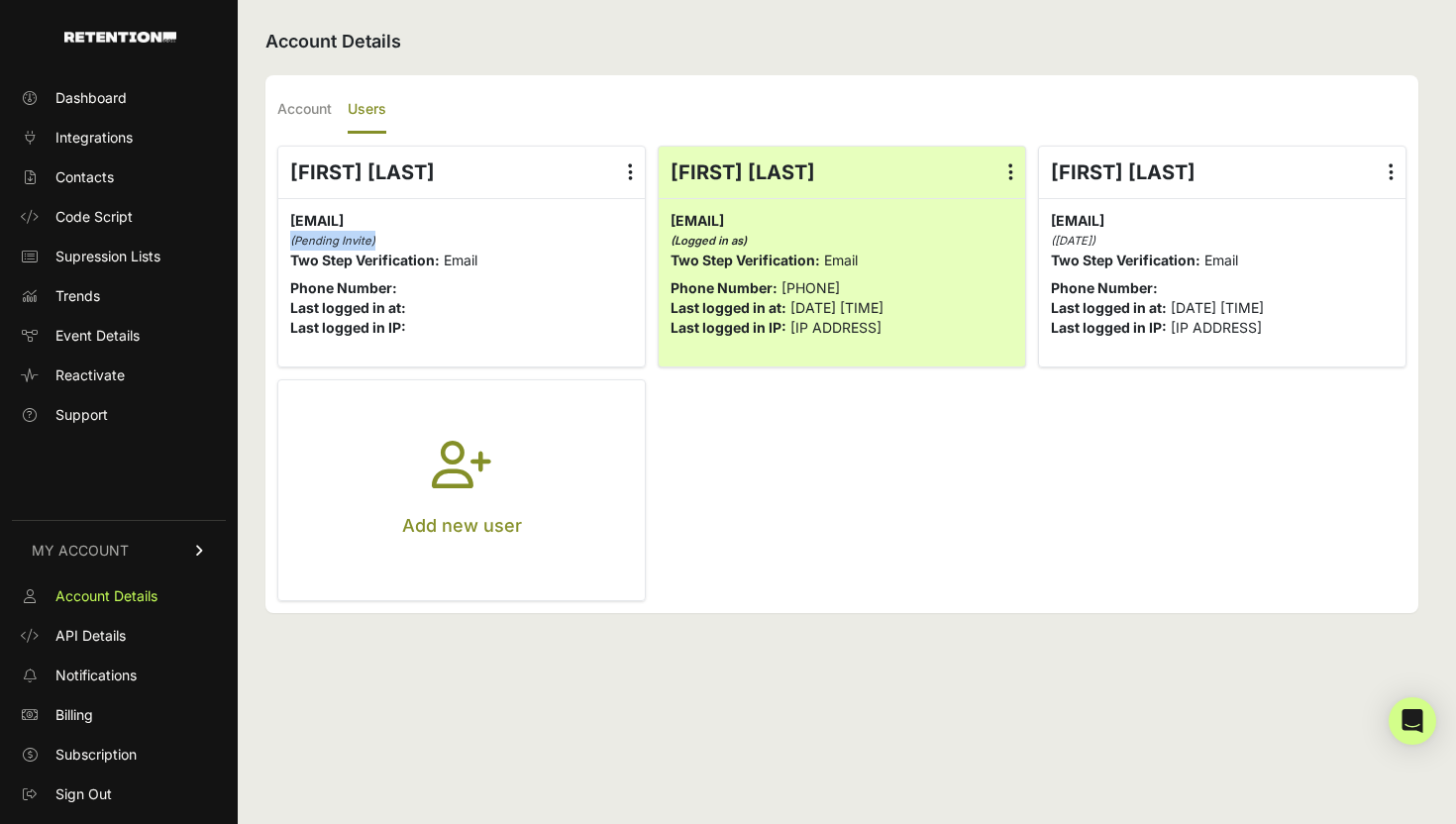 drag, startPoint x: 388, startPoint y: 247, endPoint x: 290, endPoint y: 246, distance: 98.0051 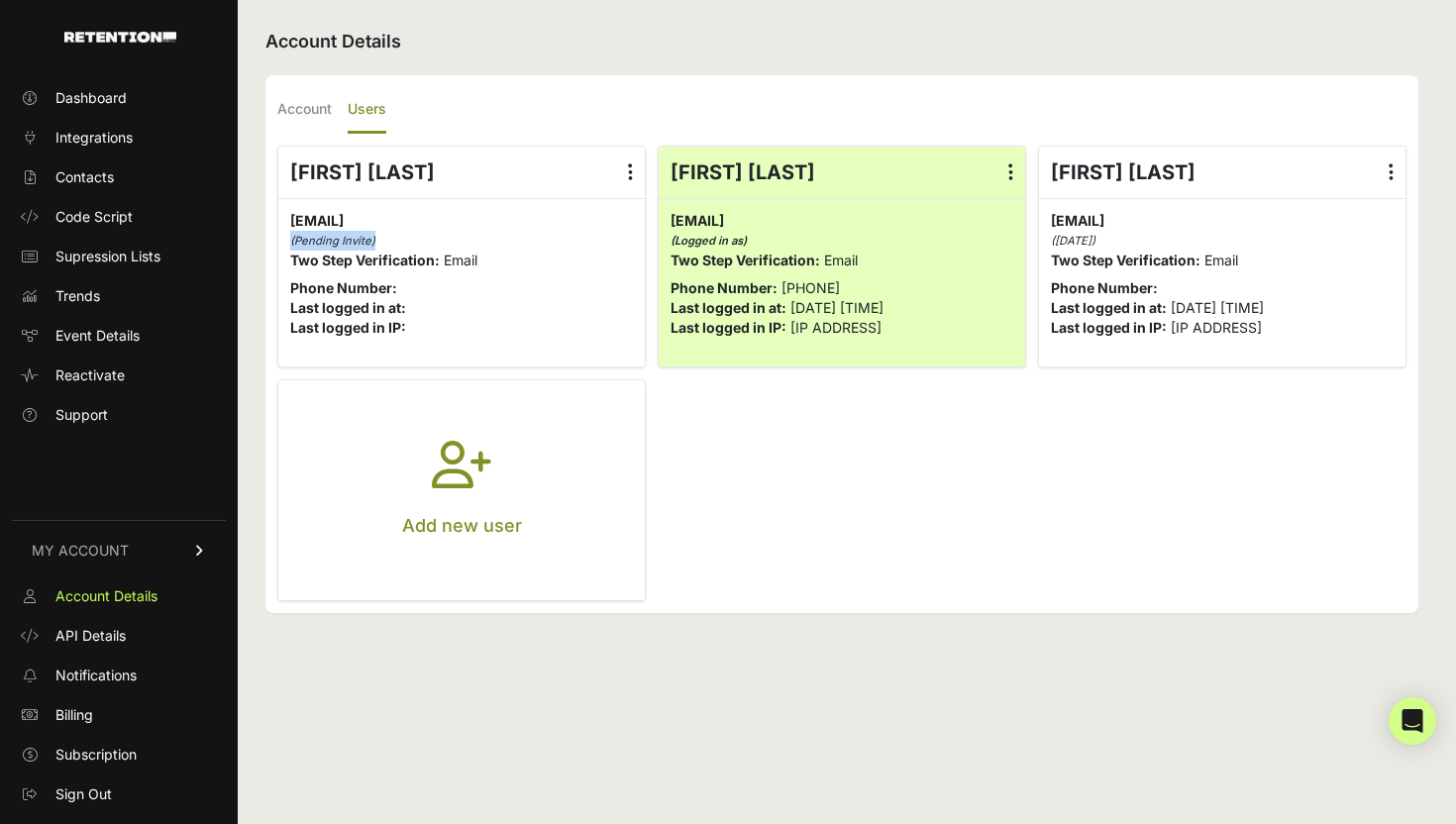 click on "Two Step Verification:" at bounding box center (364, 259) 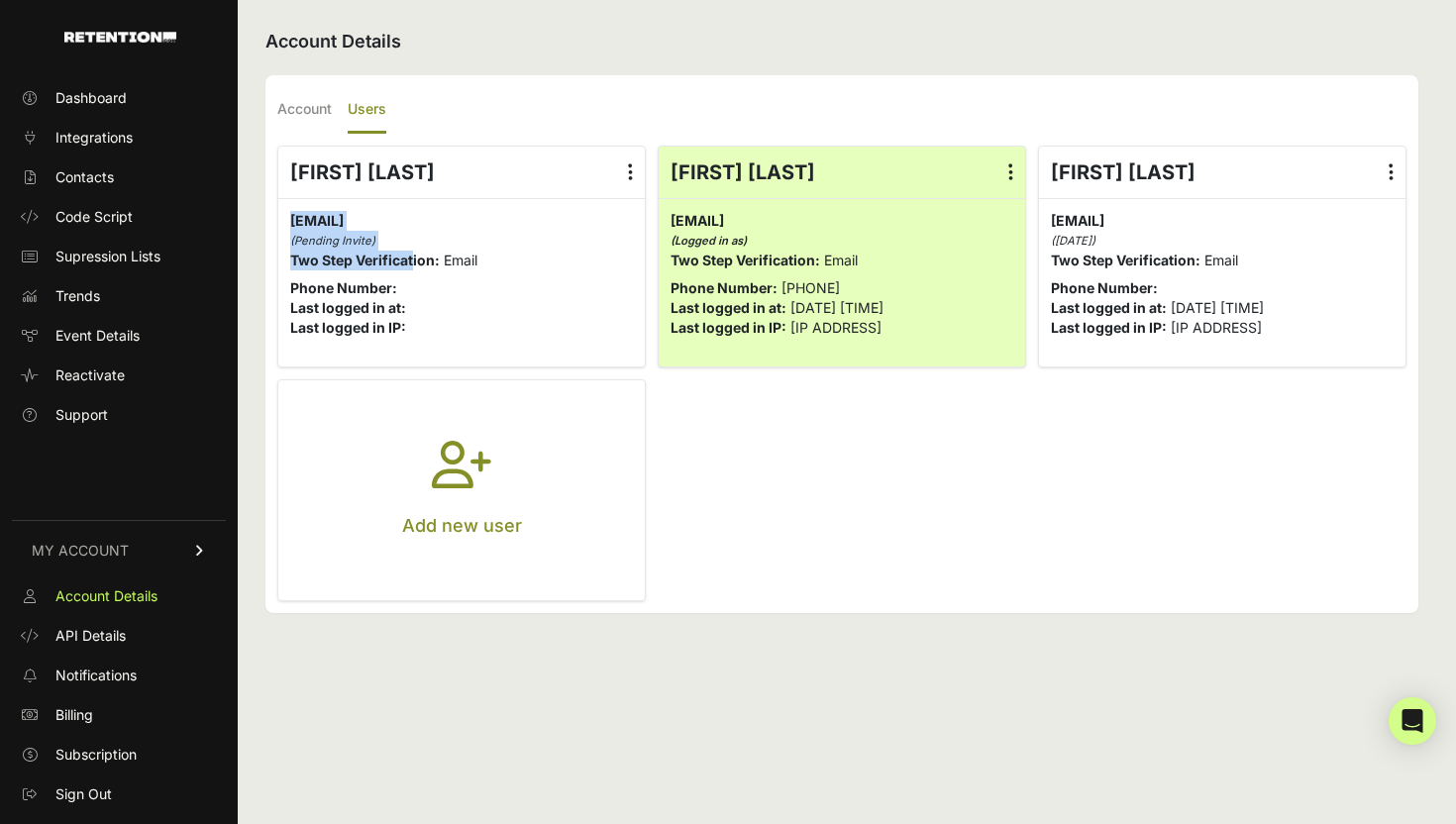 drag, startPoint x: 415, startPoint y: 253, endPoint x: 280, endPoint y: 223, distance: 138.29317 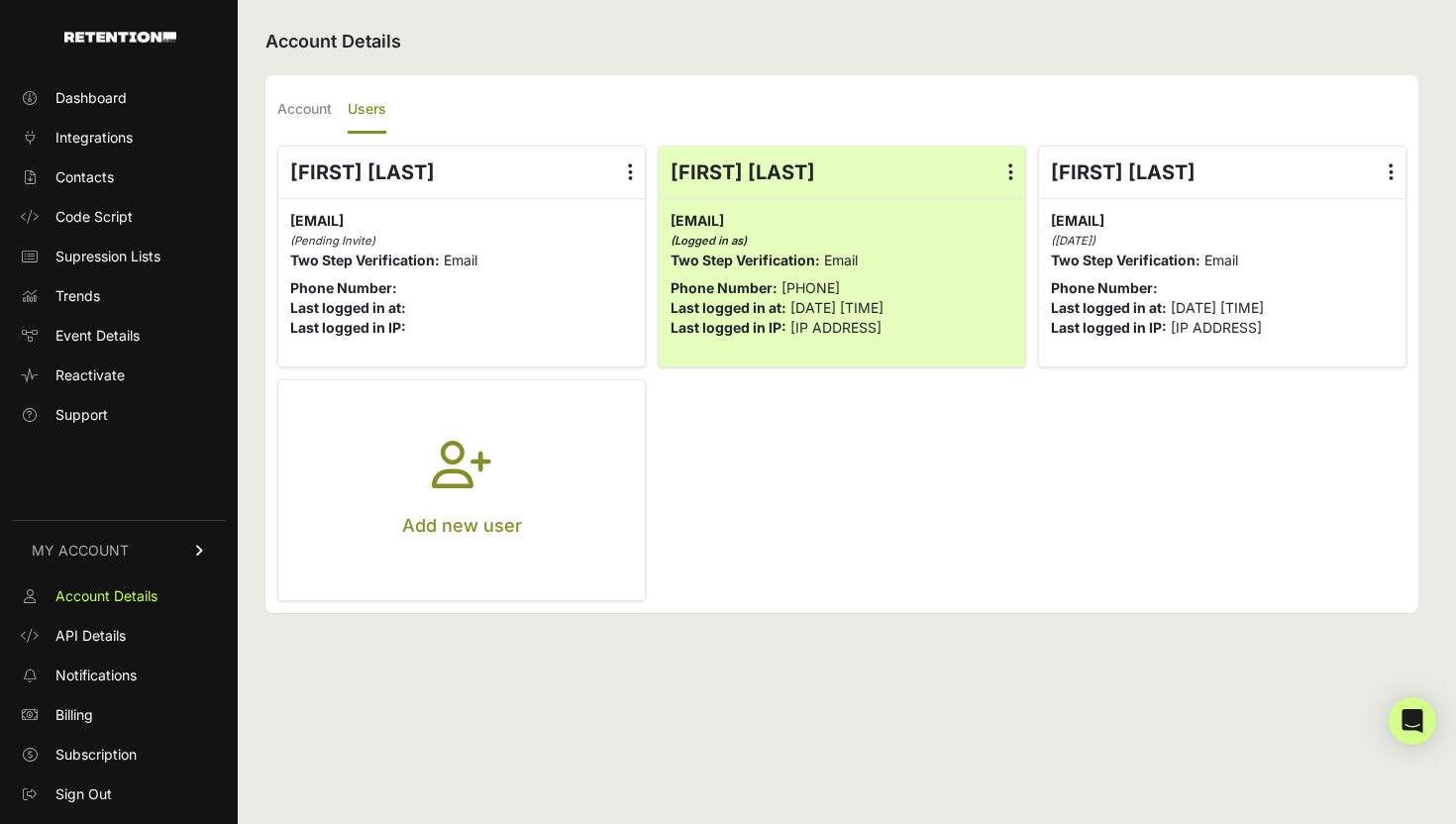 click on "Demin W
Edit Details
Reset Password
Login History
Delete
biz+1@parasamgates.com  biz+1@parasamgates.com" at bounding box center (842, 373) 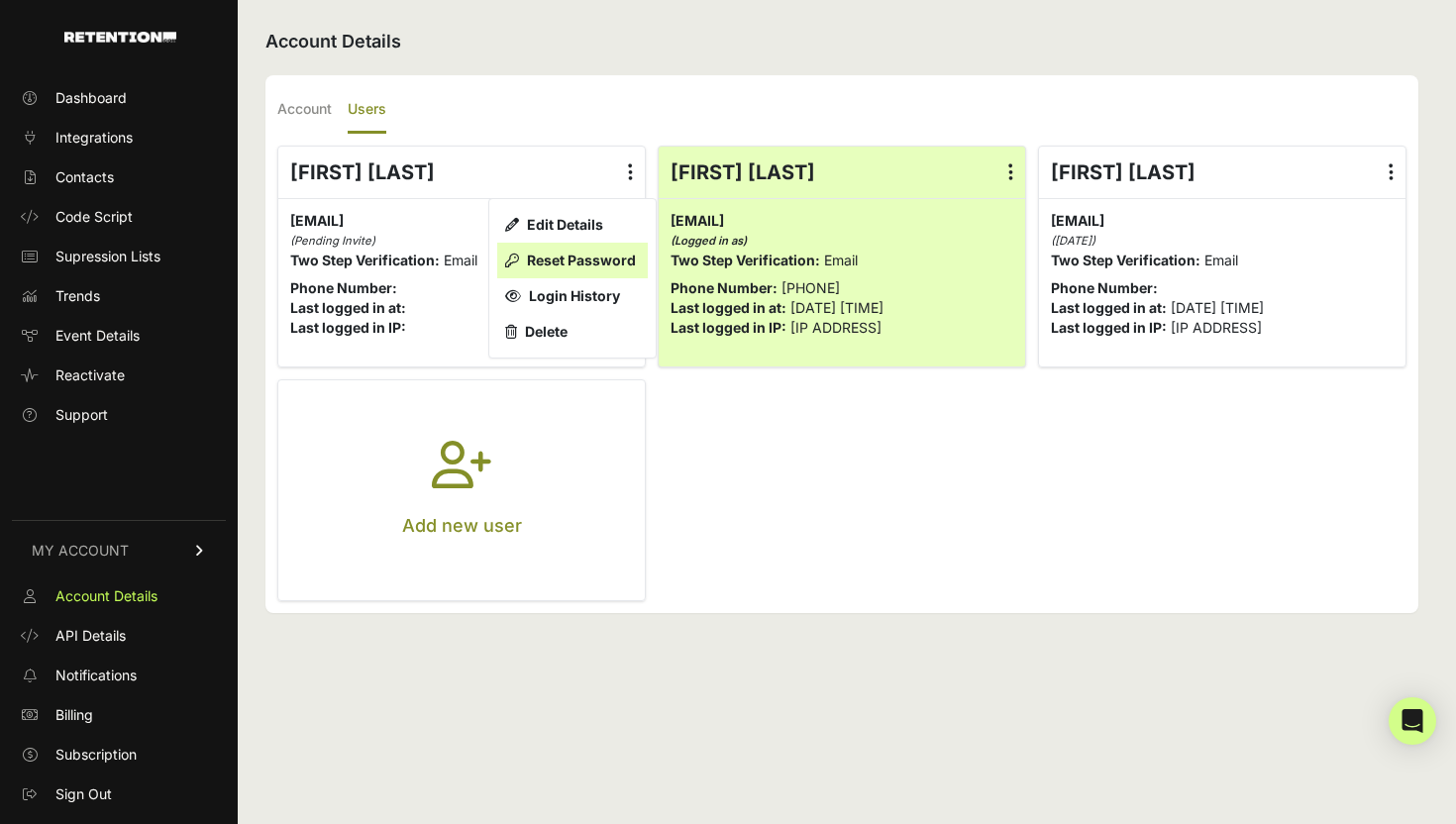 click on "Reset Password" at bounding box center (572, 260) 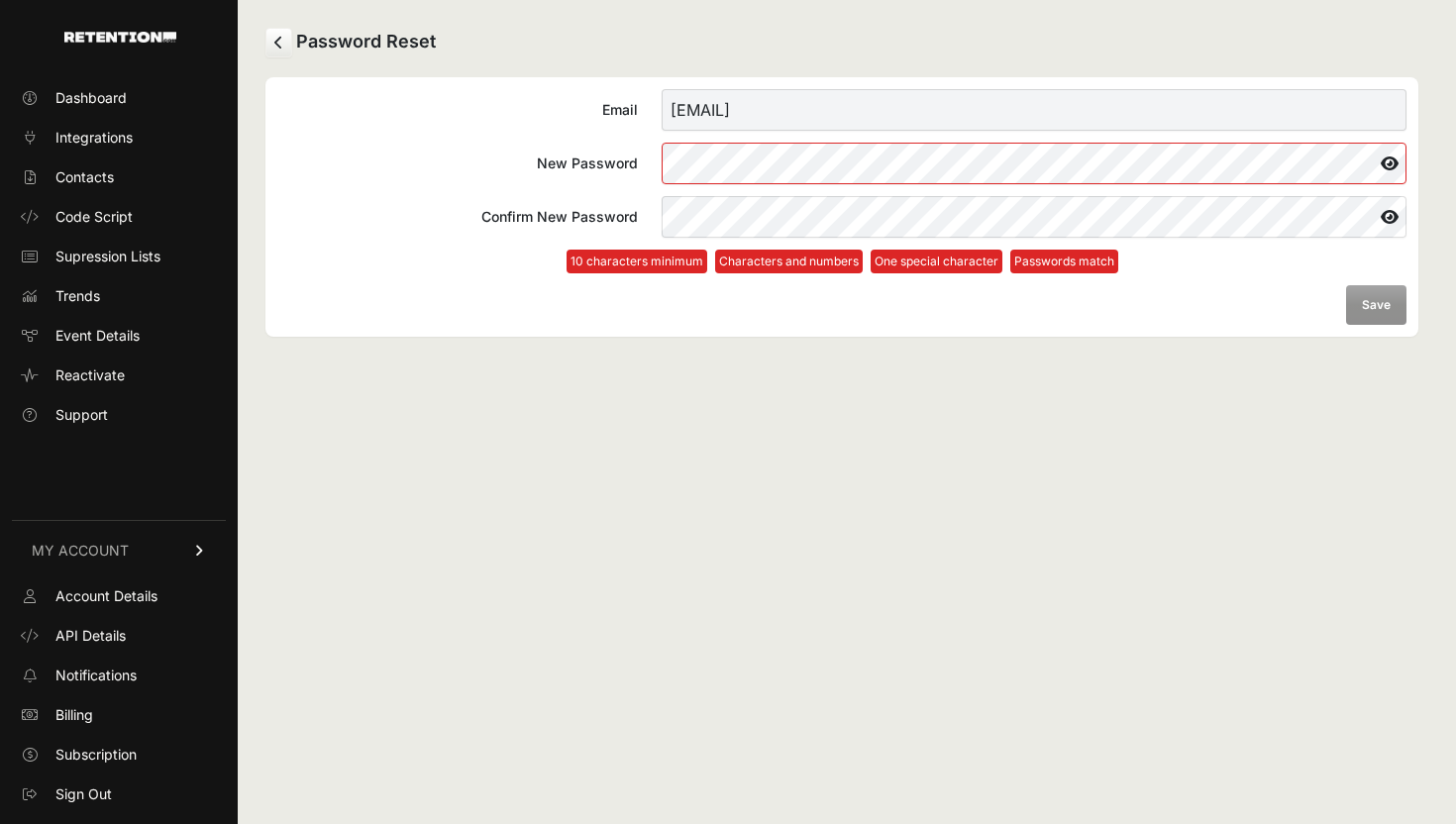 scroll, scrollTop: 0, scrollLeft: 0, axis: both 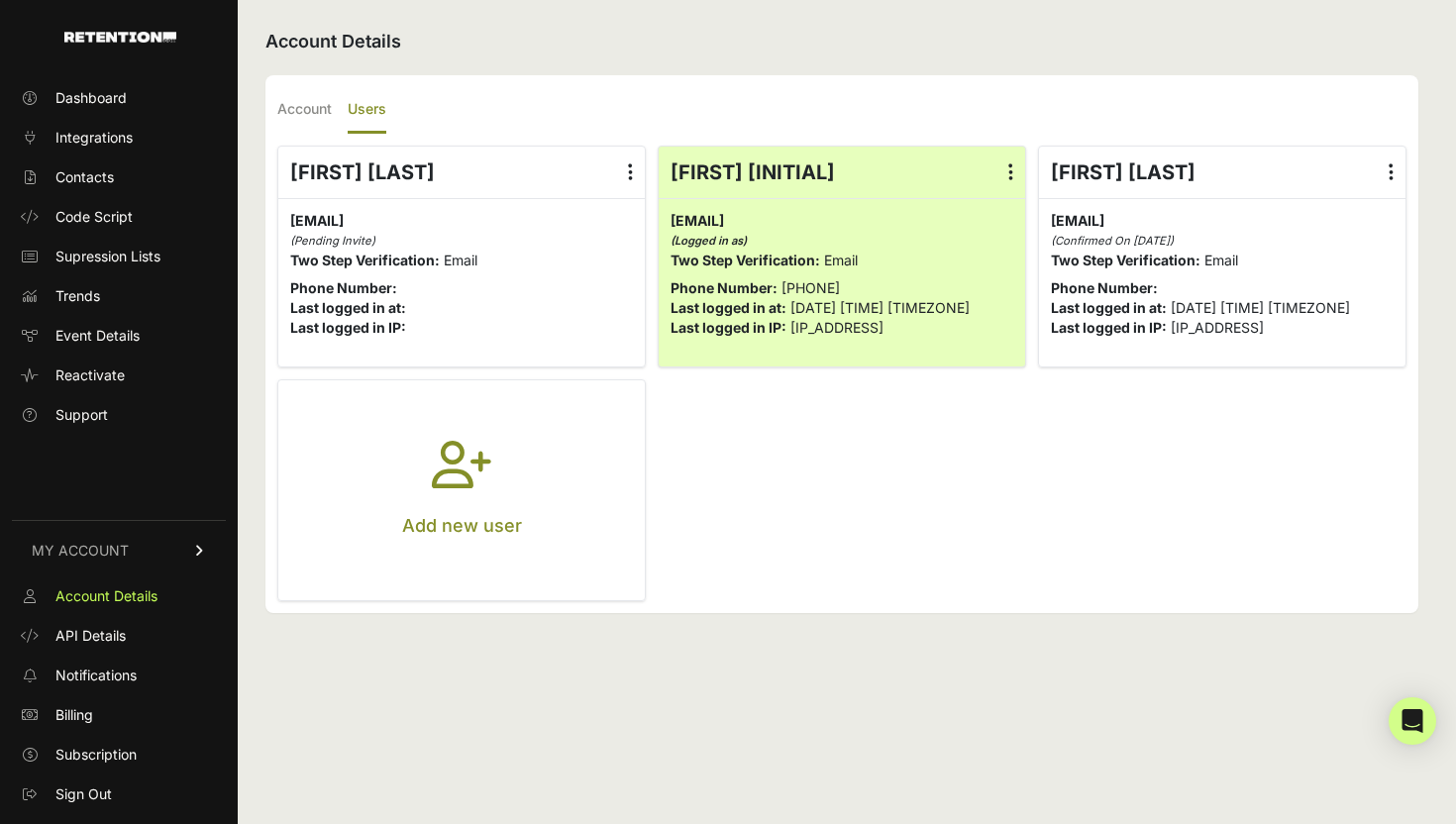 drag, startPoint x: 501, startPoint y: 222, endPoint x: 286, endPoint y: 218, distance: 215.03721 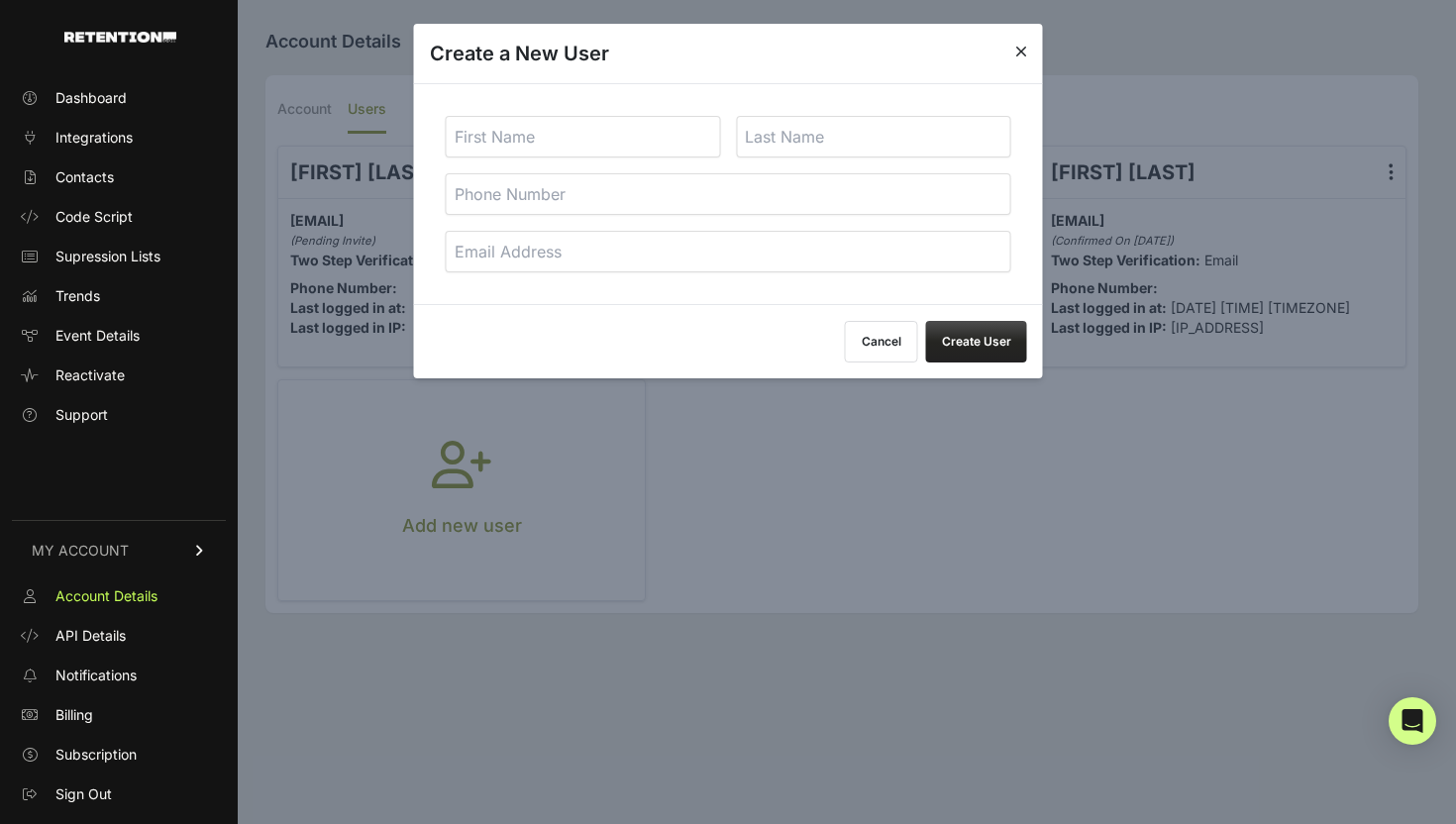 click at bounding box center [728, 194] 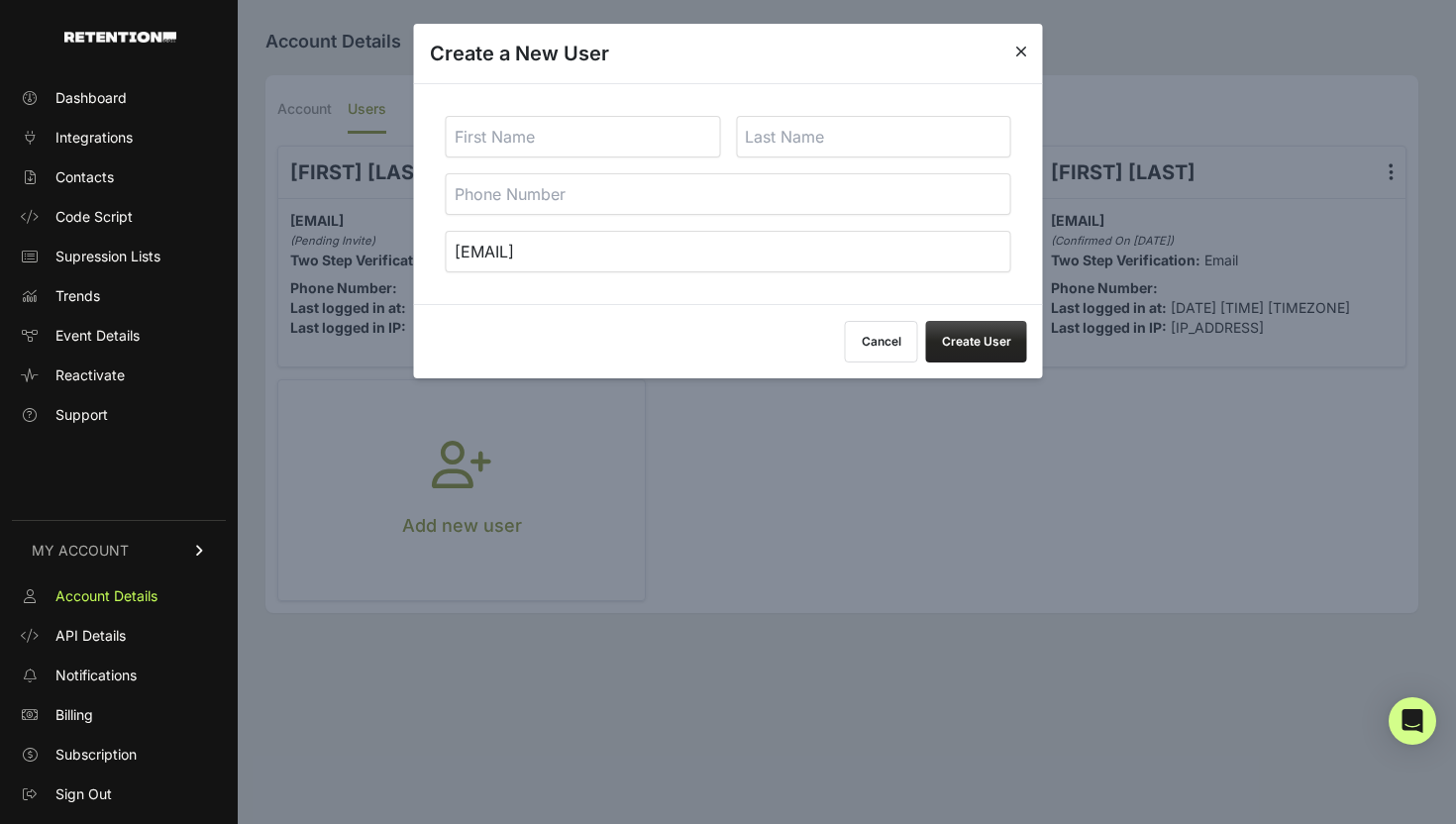 type on "[EMAIL]" 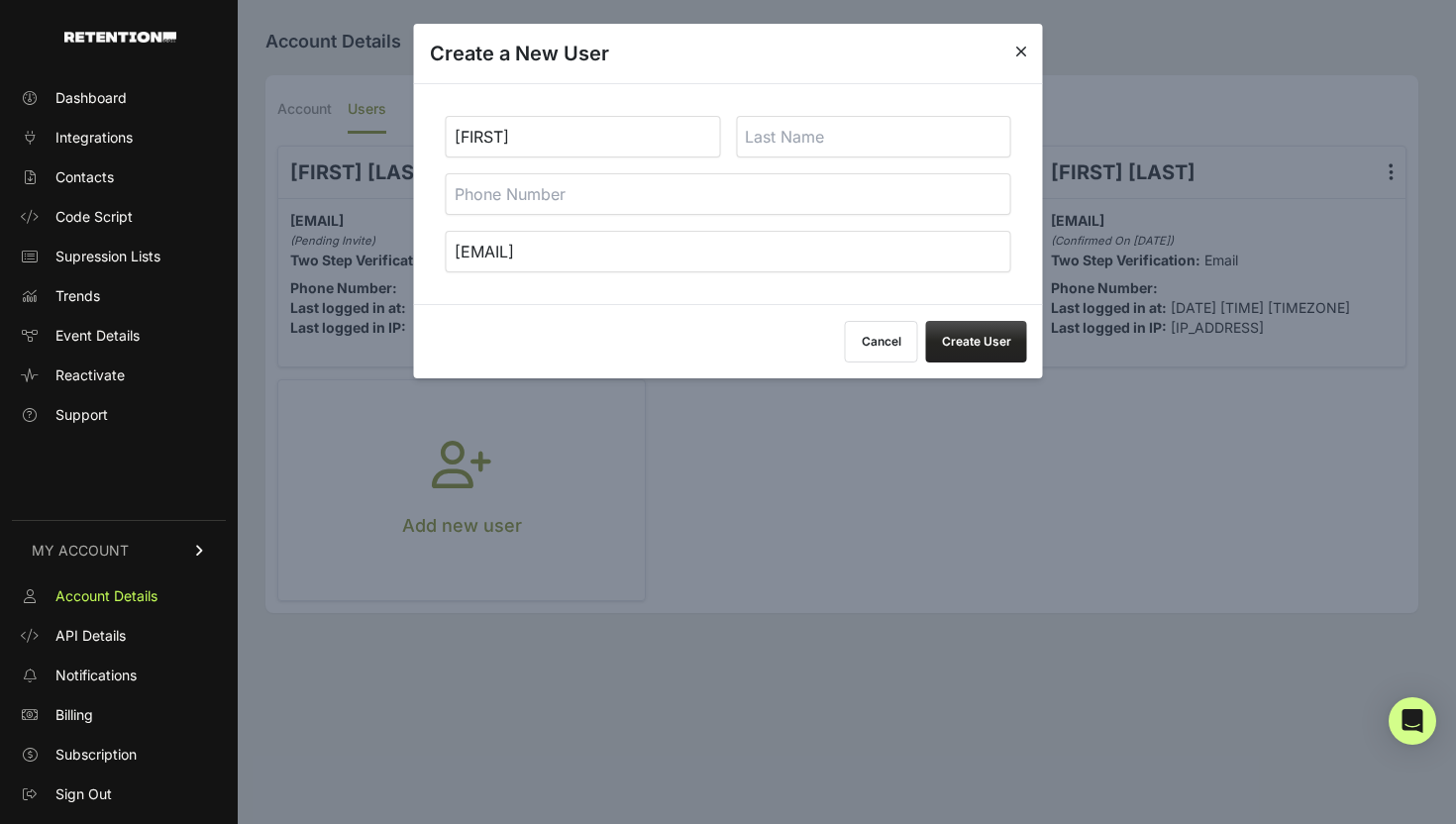 type on "Demin" 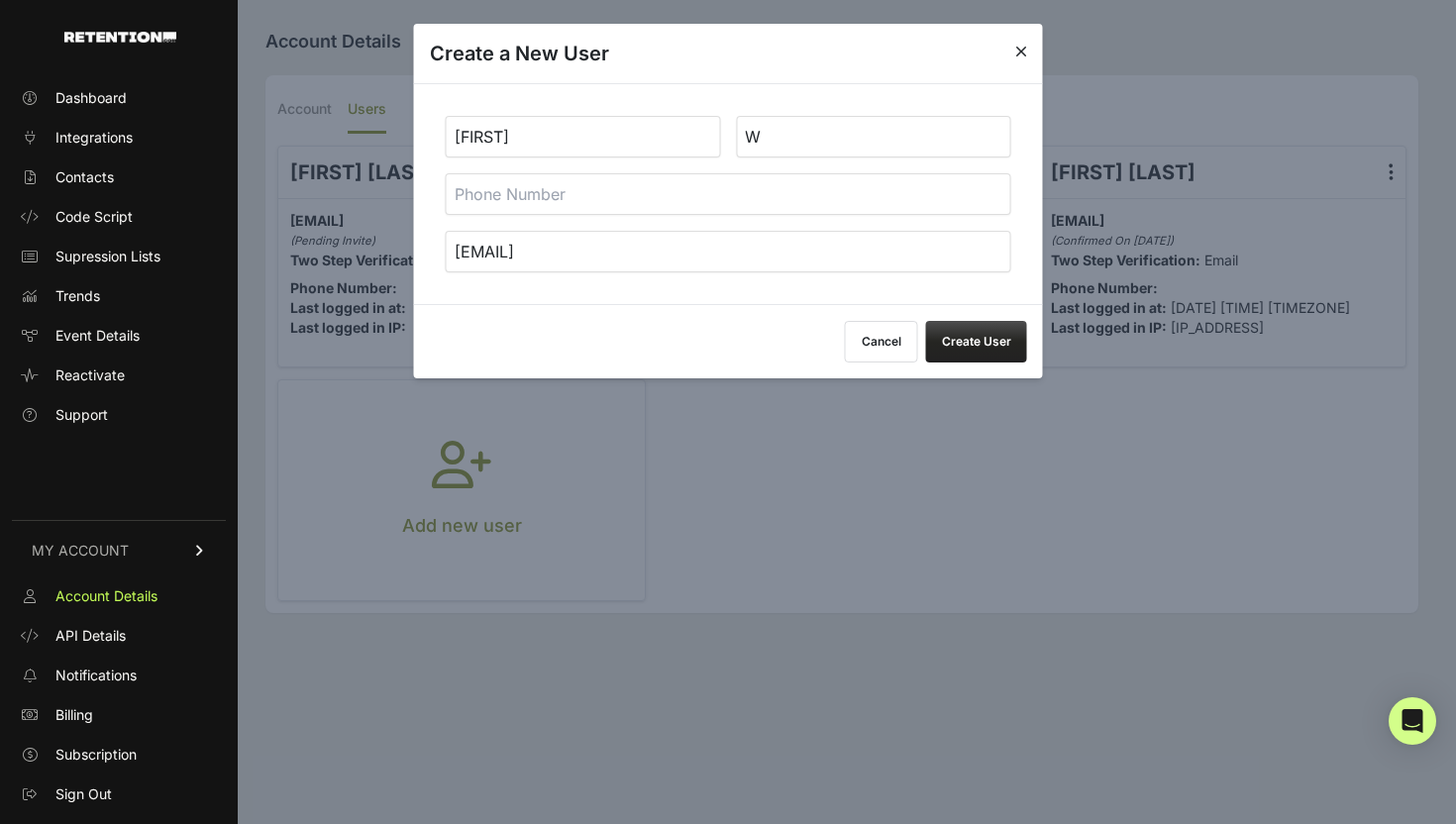 type on "W" 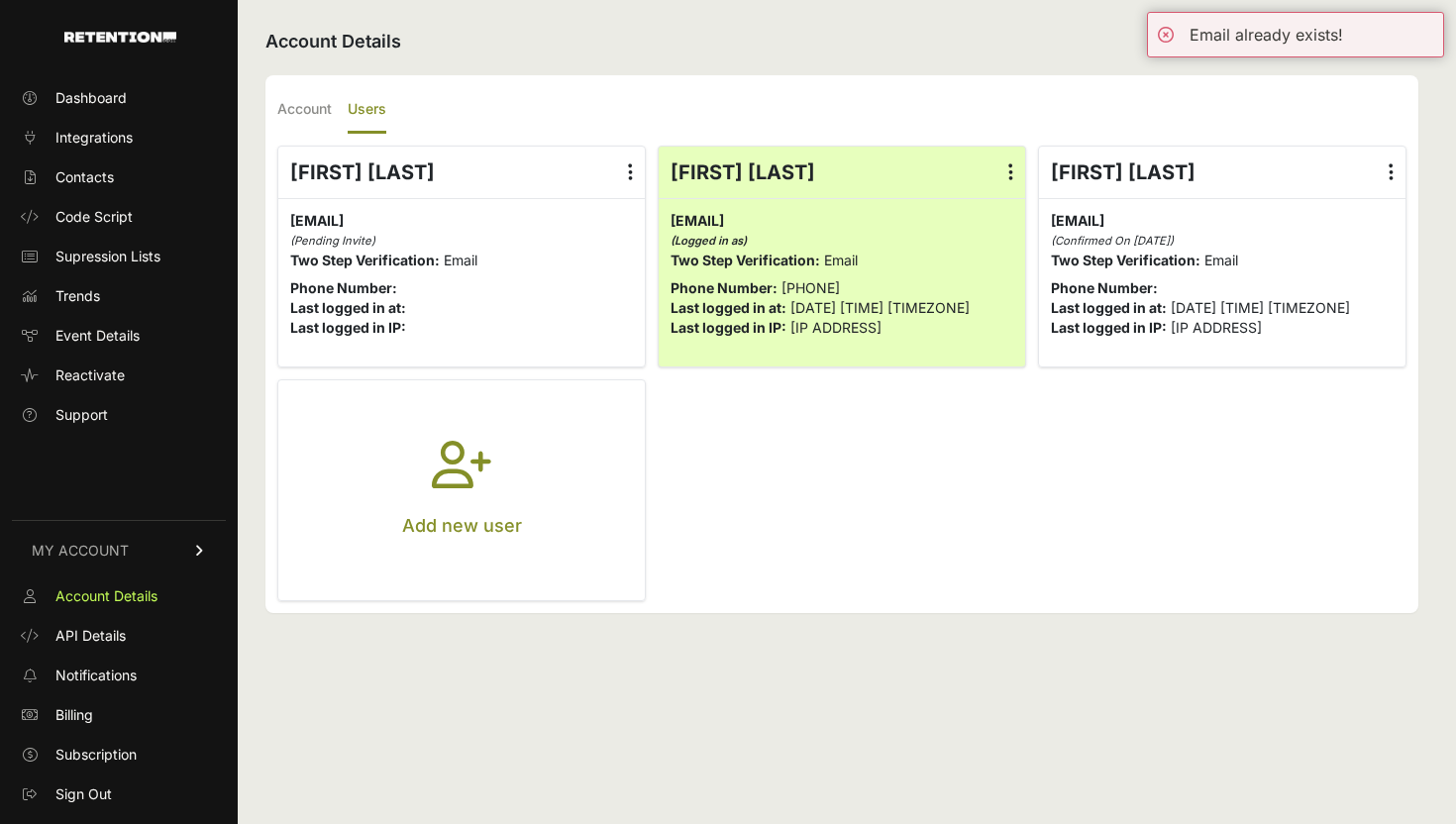 scroll, scrollTop: 0, scrollLeft: 0, axis: both 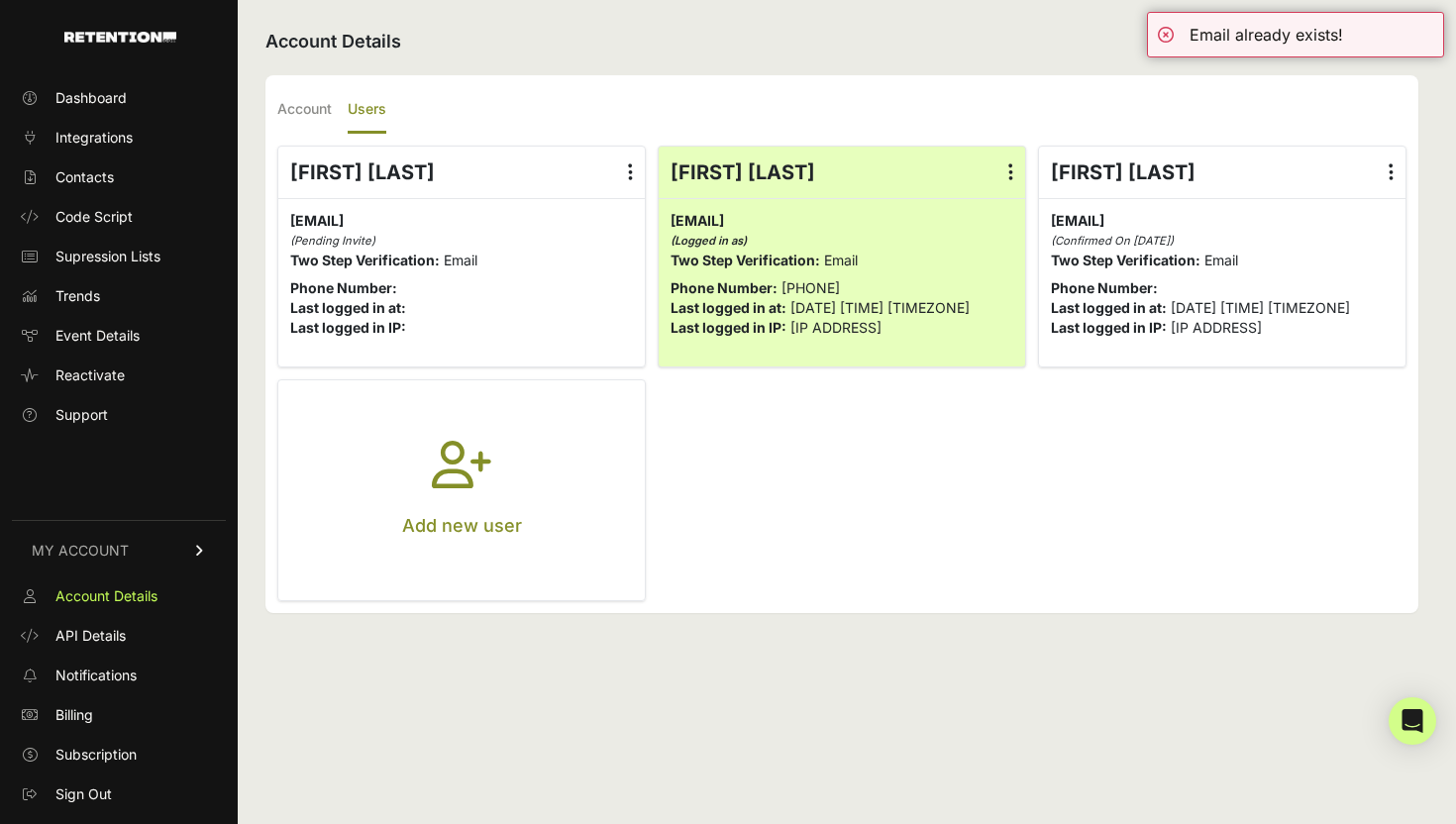 click at bounding box center (630, 172) 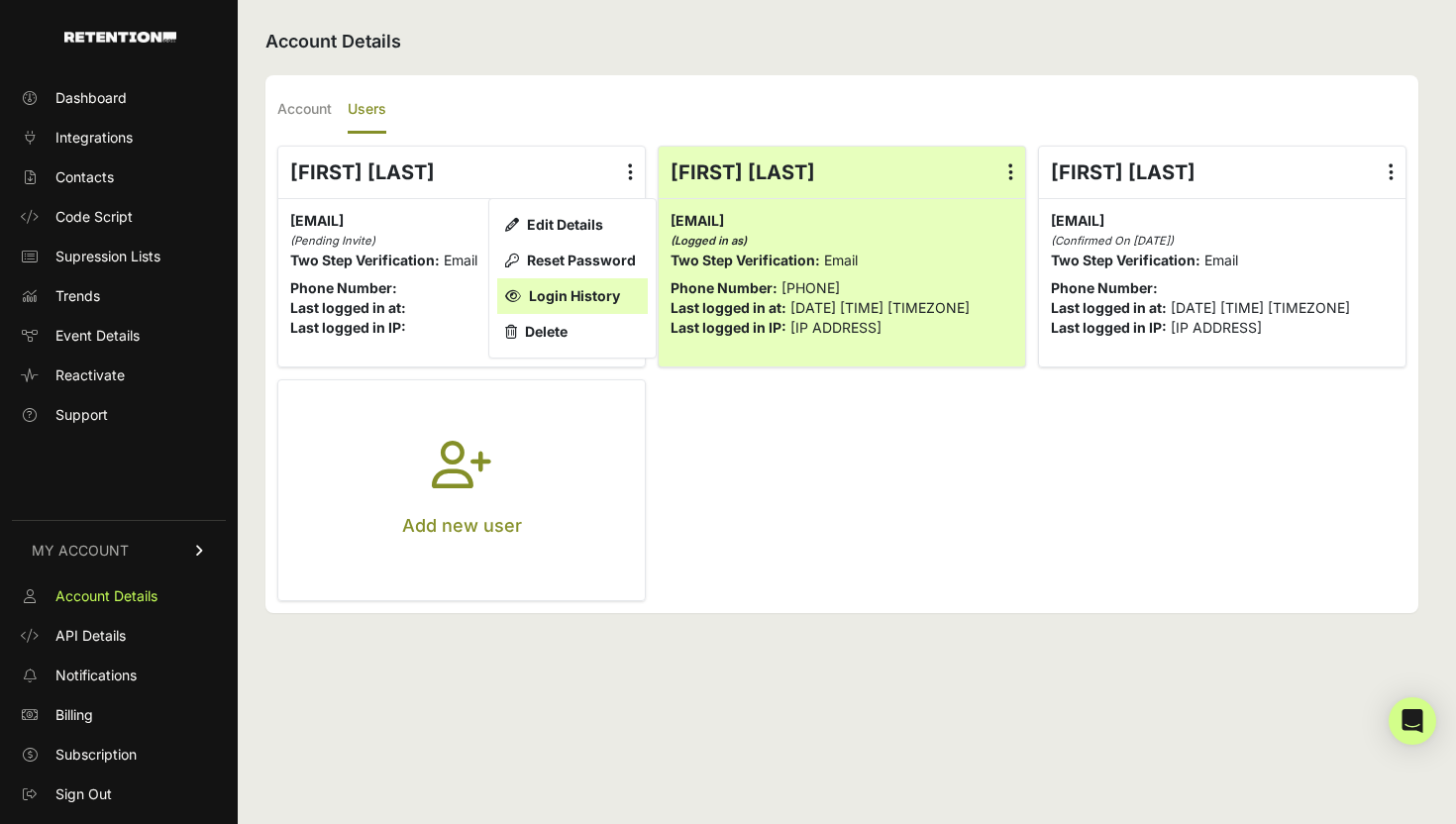 click on "Login History" at bounding box center [572, 296] 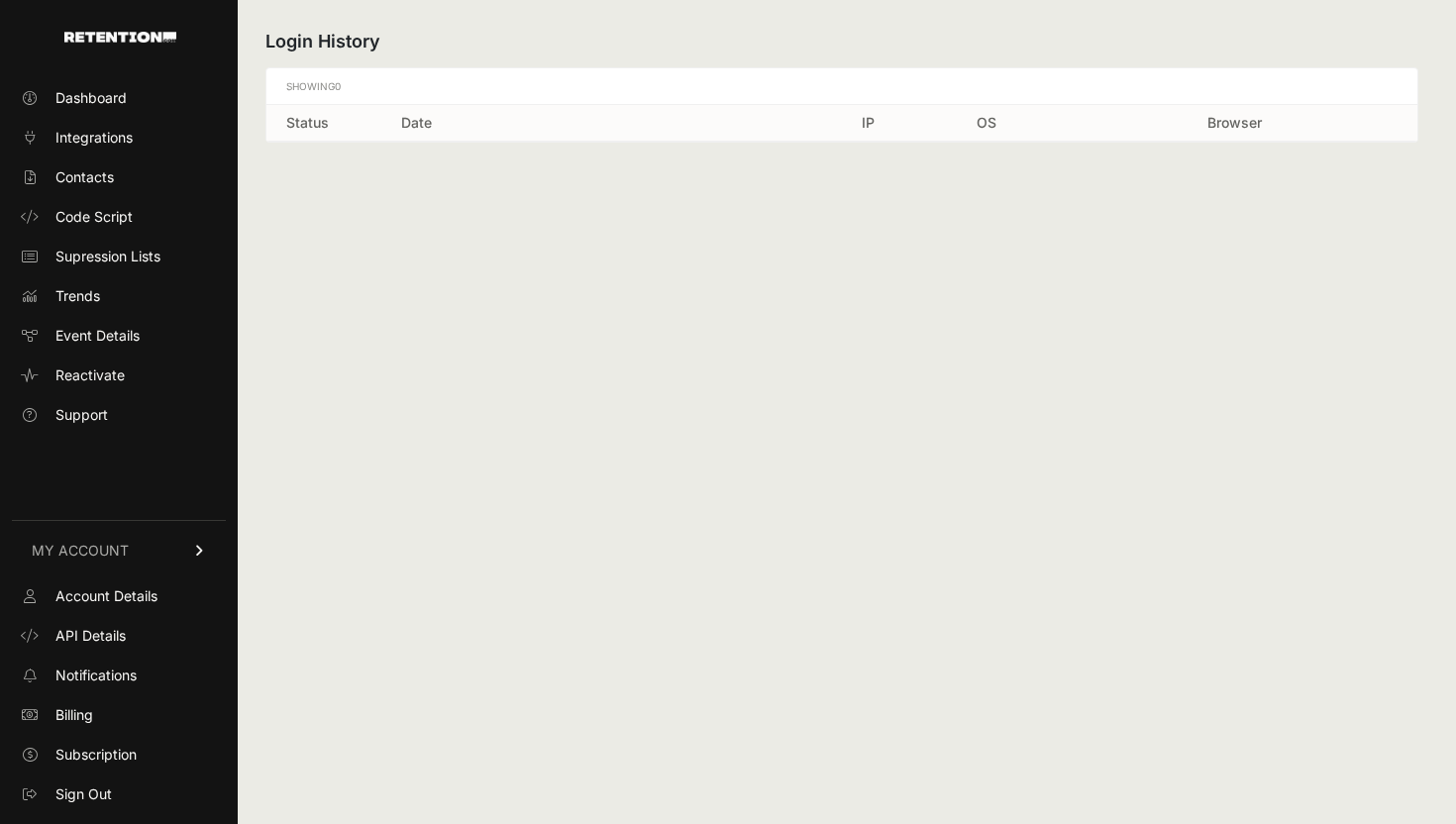 scroll, scrollTop: 0, scrollLeft: 0, axis: both 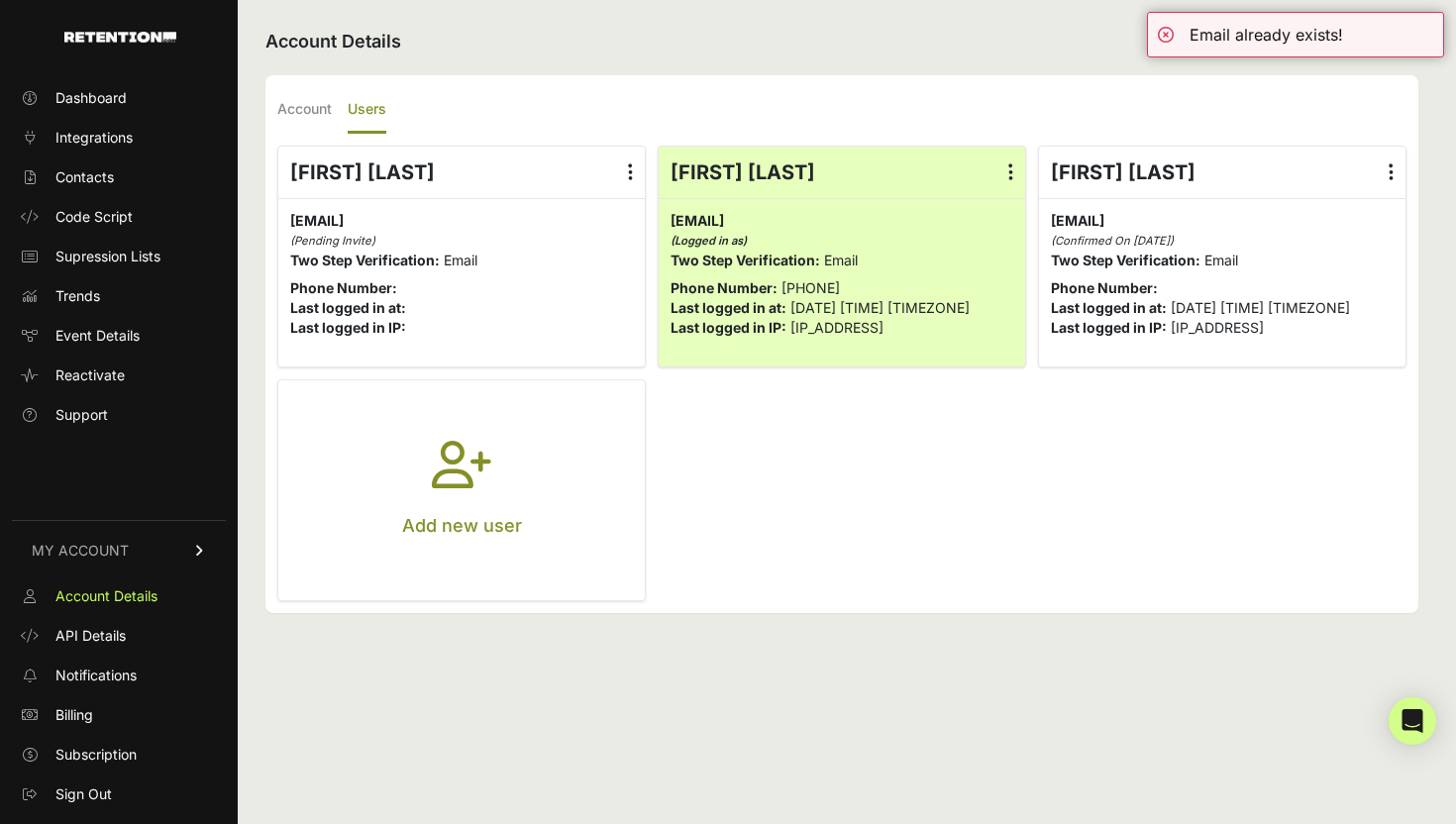 click at bounding box center [630, 172] 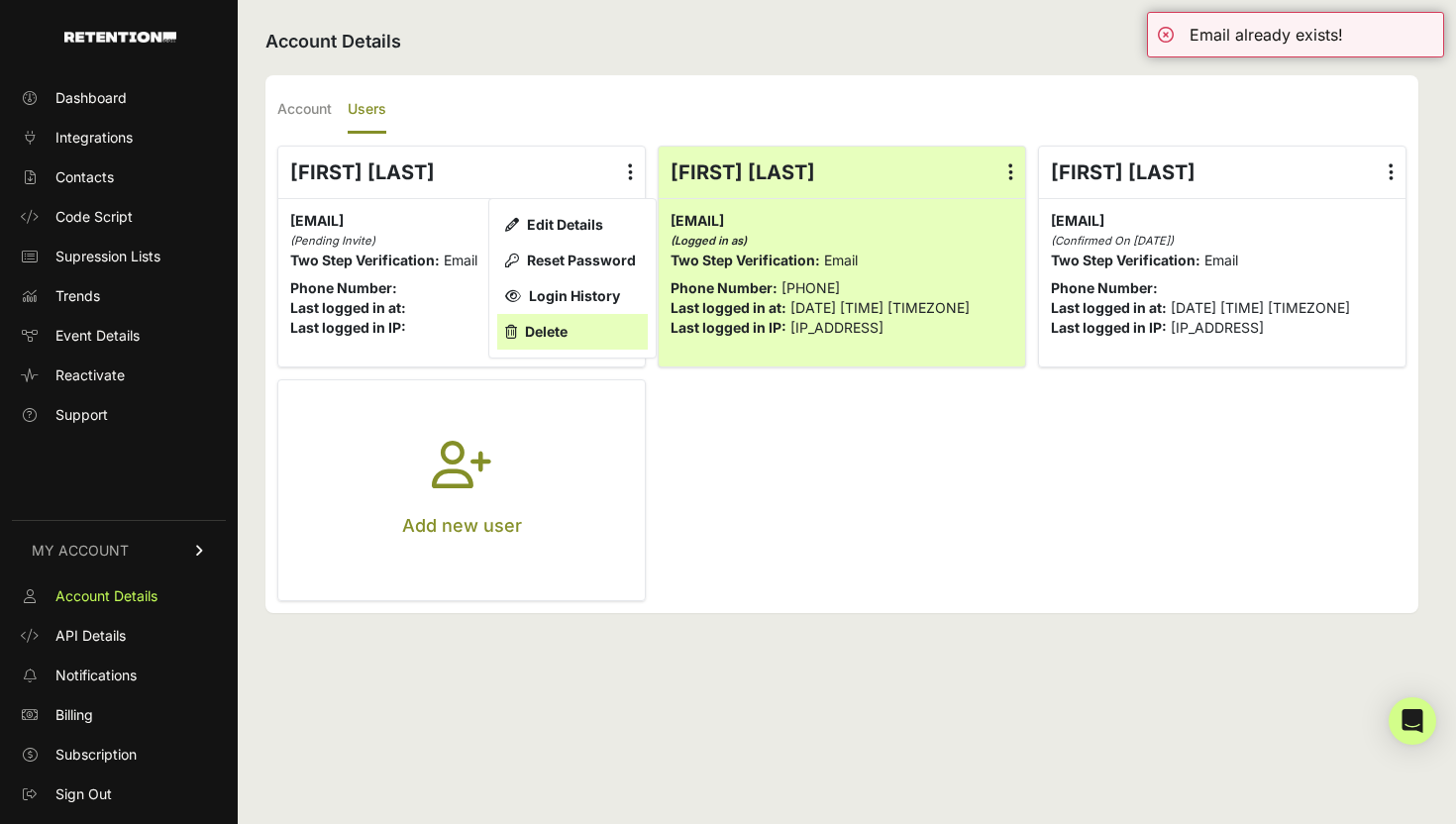 click on "Delete" at bounding box center [572, 332] 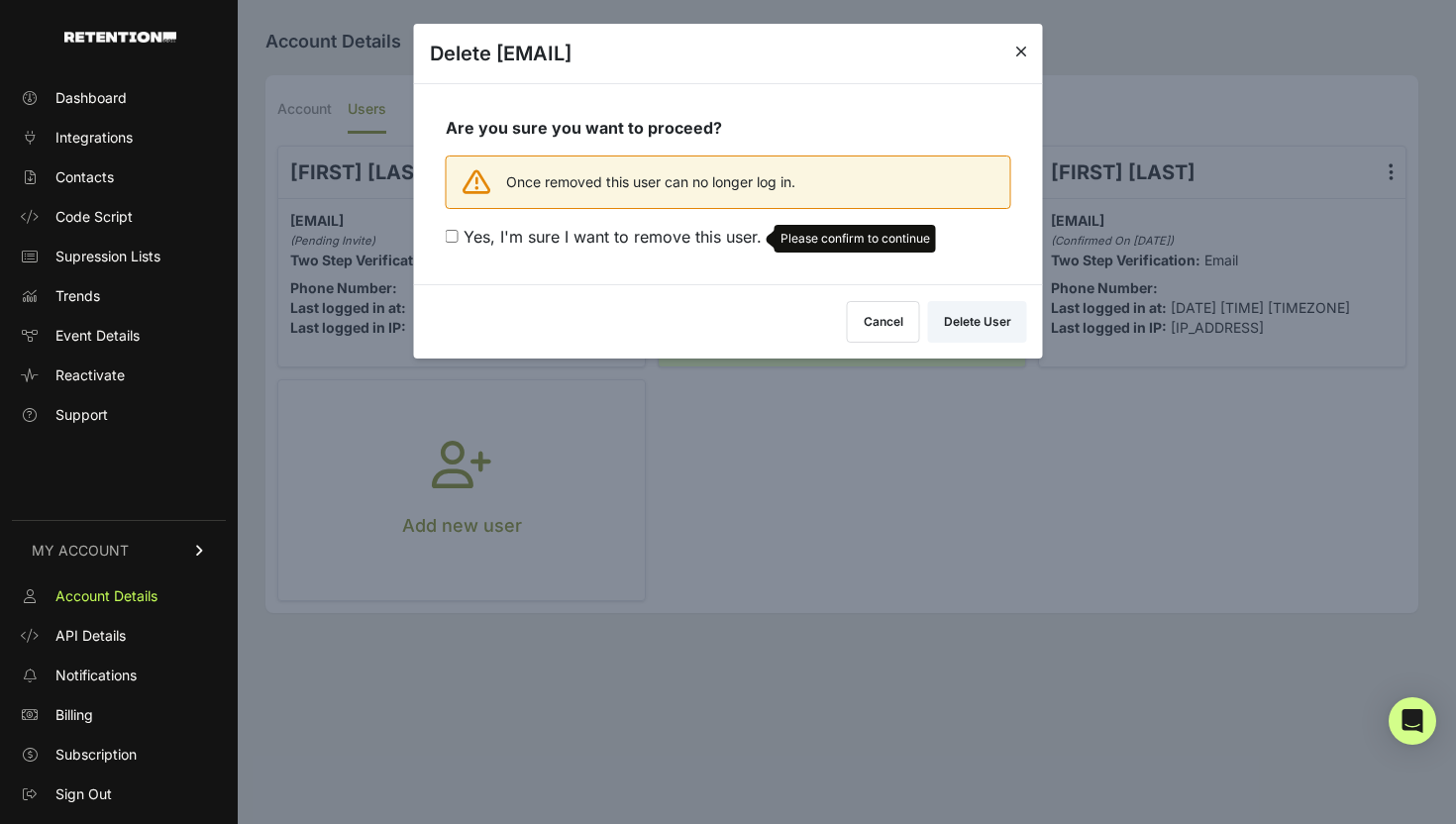 click on "Yes, I'm sure I want to remove this user." at bounding box center [612, 237] 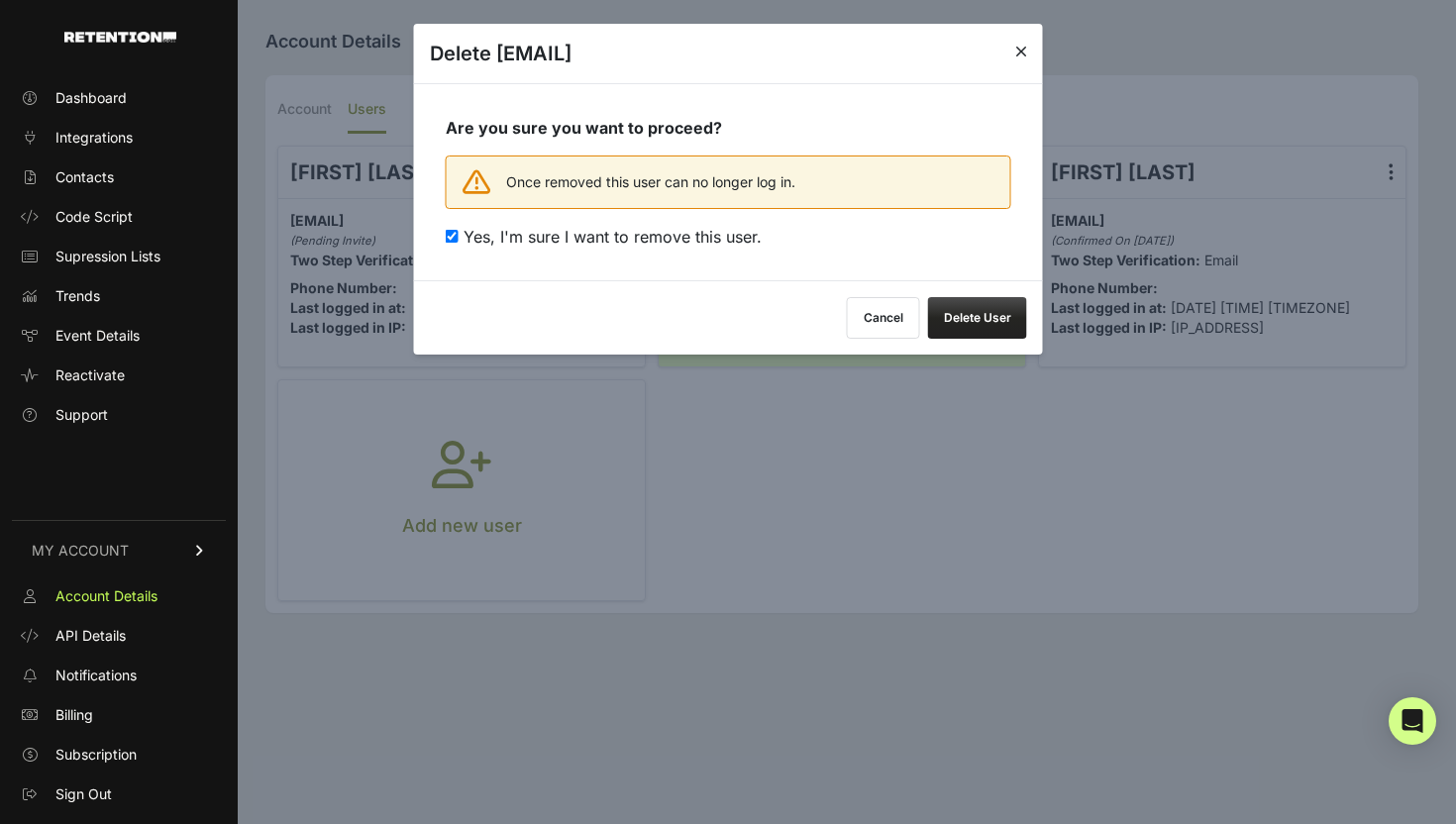 click on "Delete User" at bounding box center (978, 318) 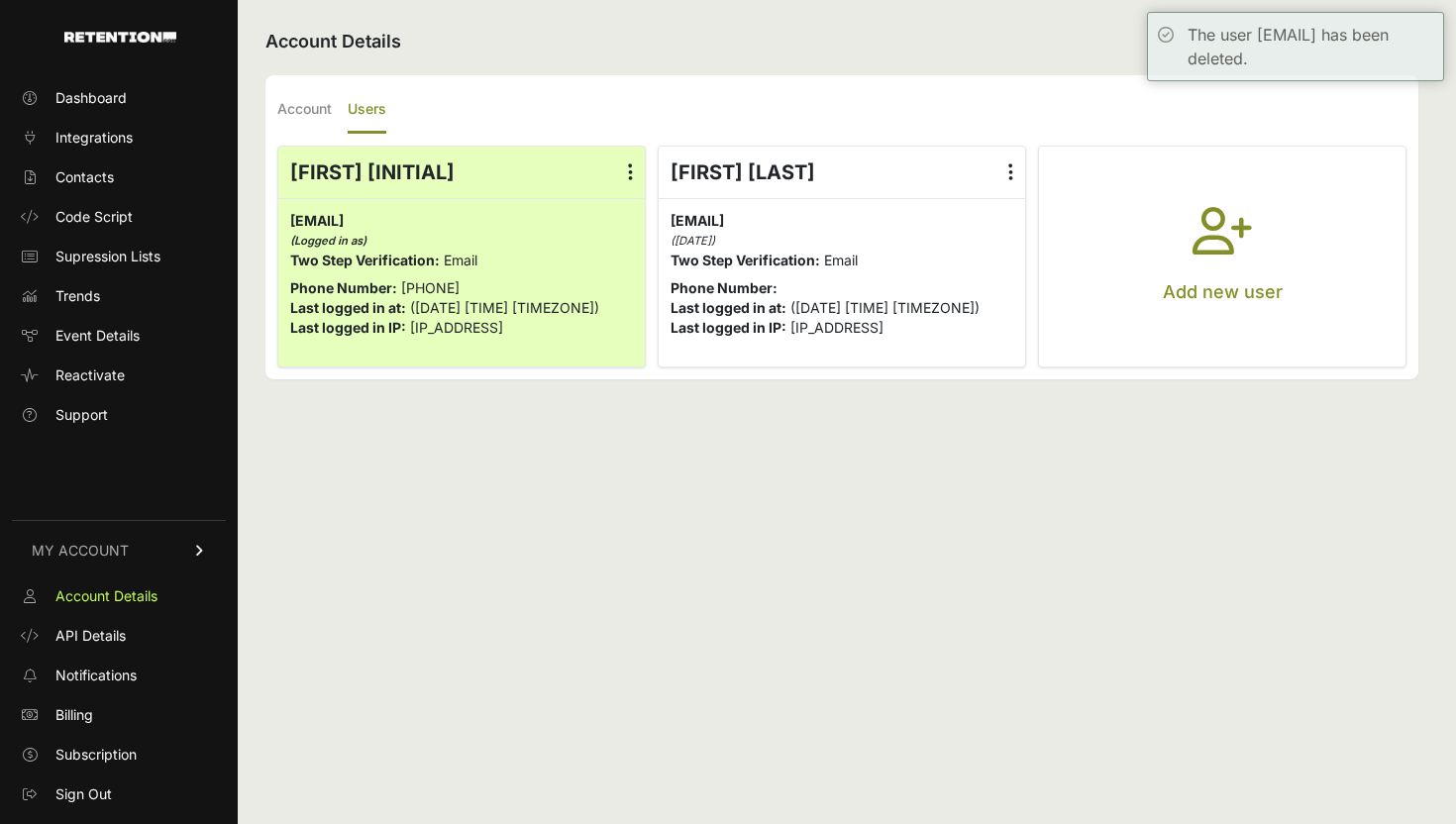 scroll, scrollTop: 0, scrollLeft: 0, axis: both 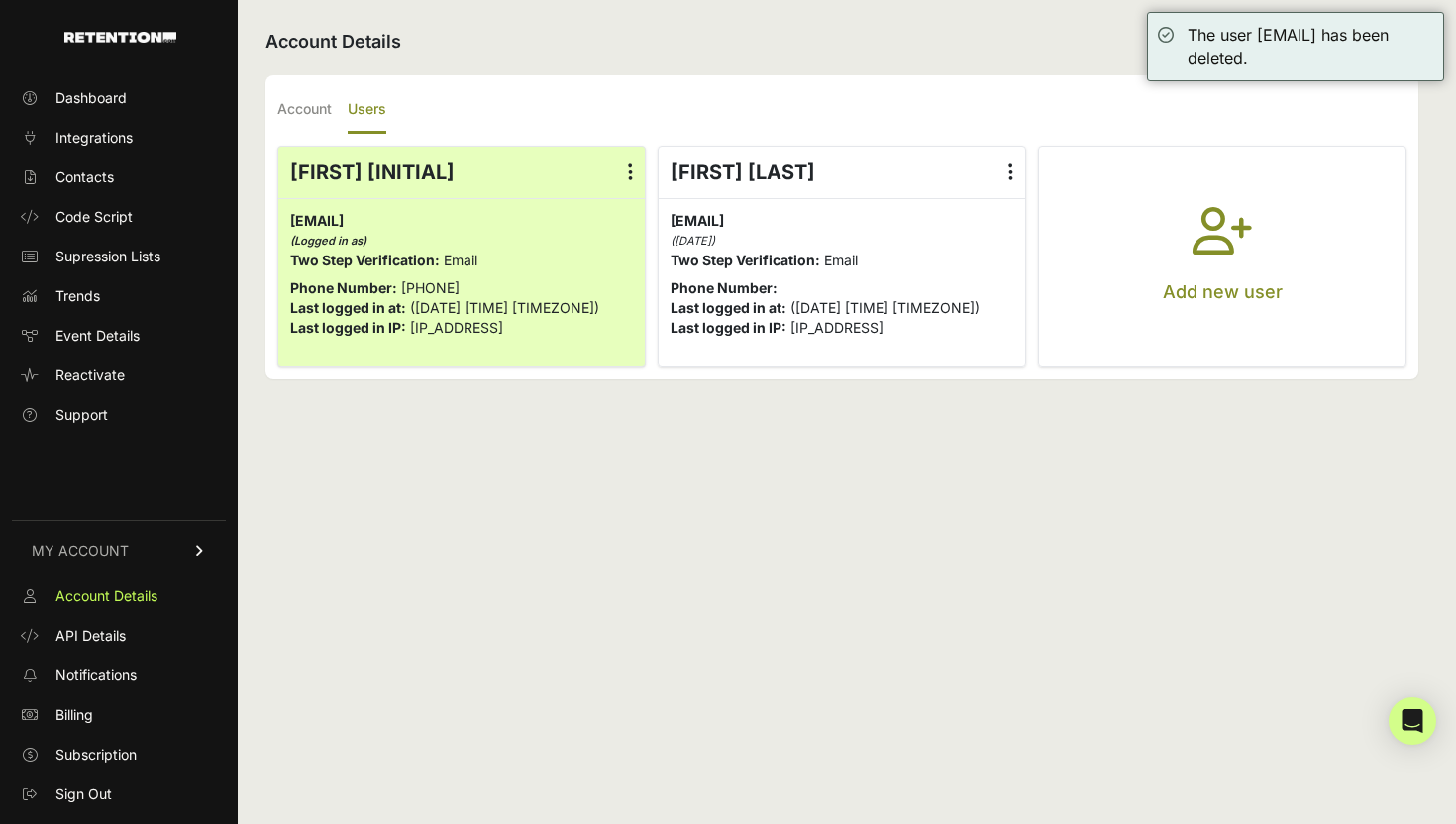 click at bounding box center [1222, 243] 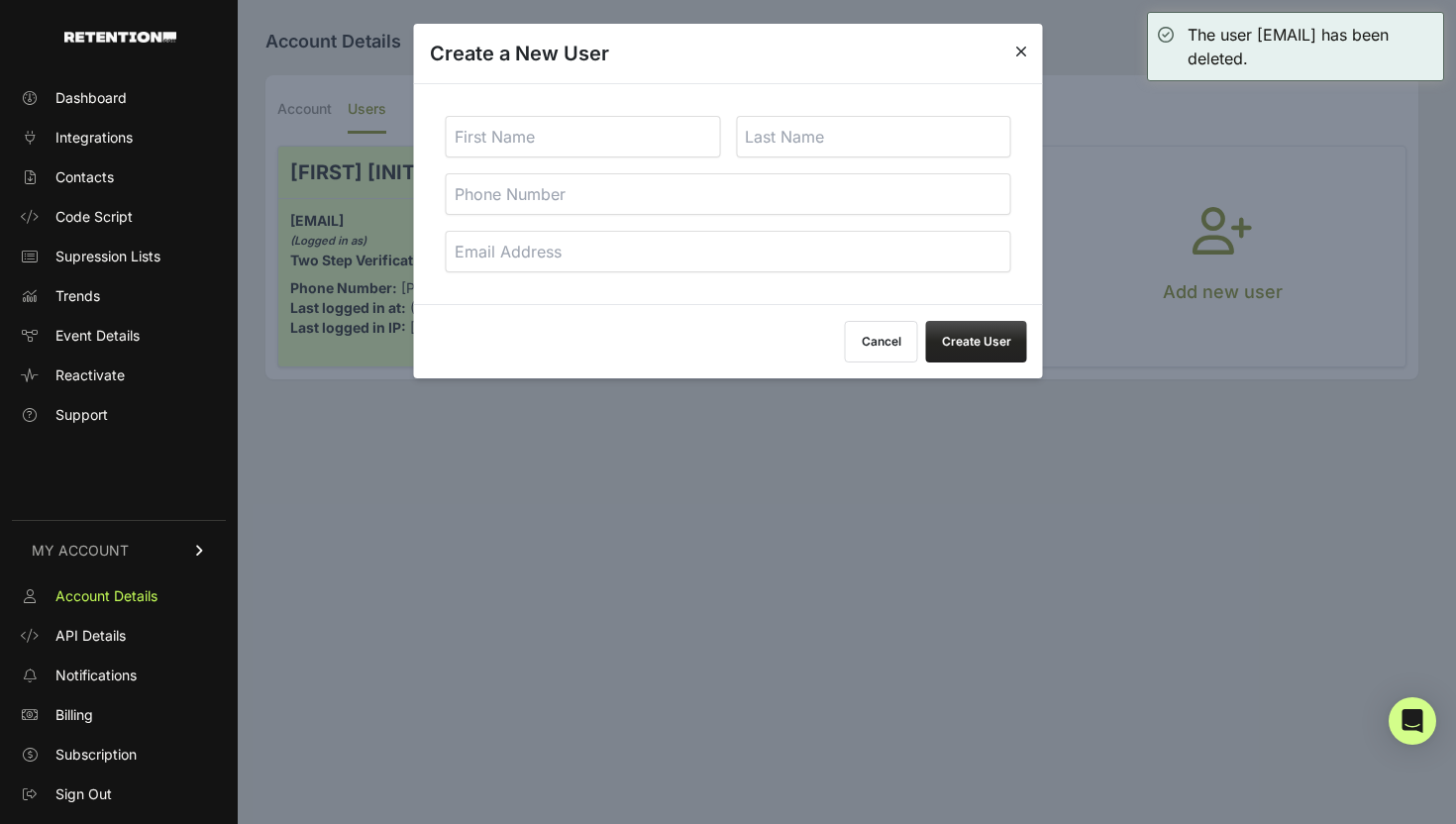 click at bounding box center (728, 252) 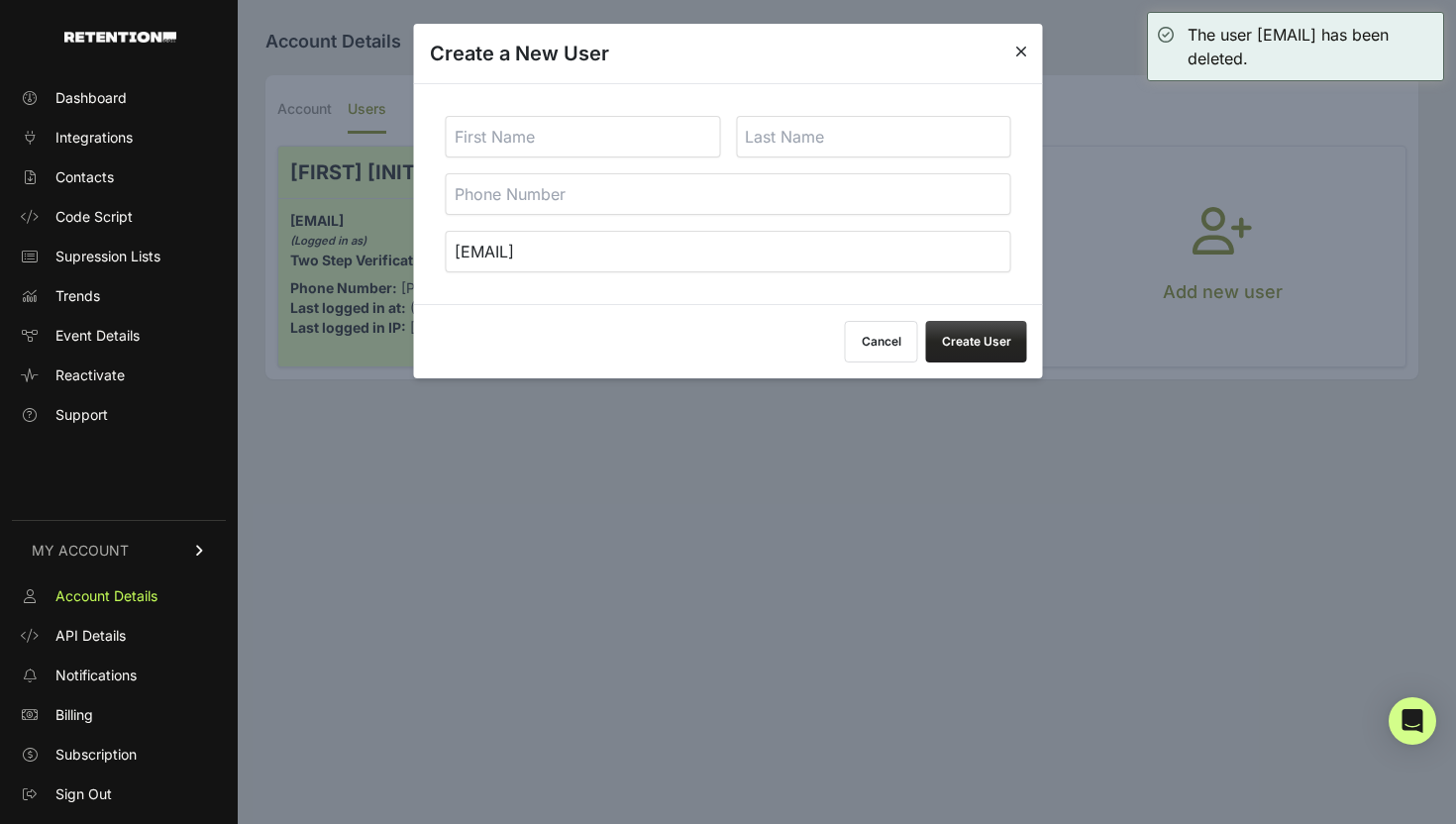 type on "[EMAIL]" 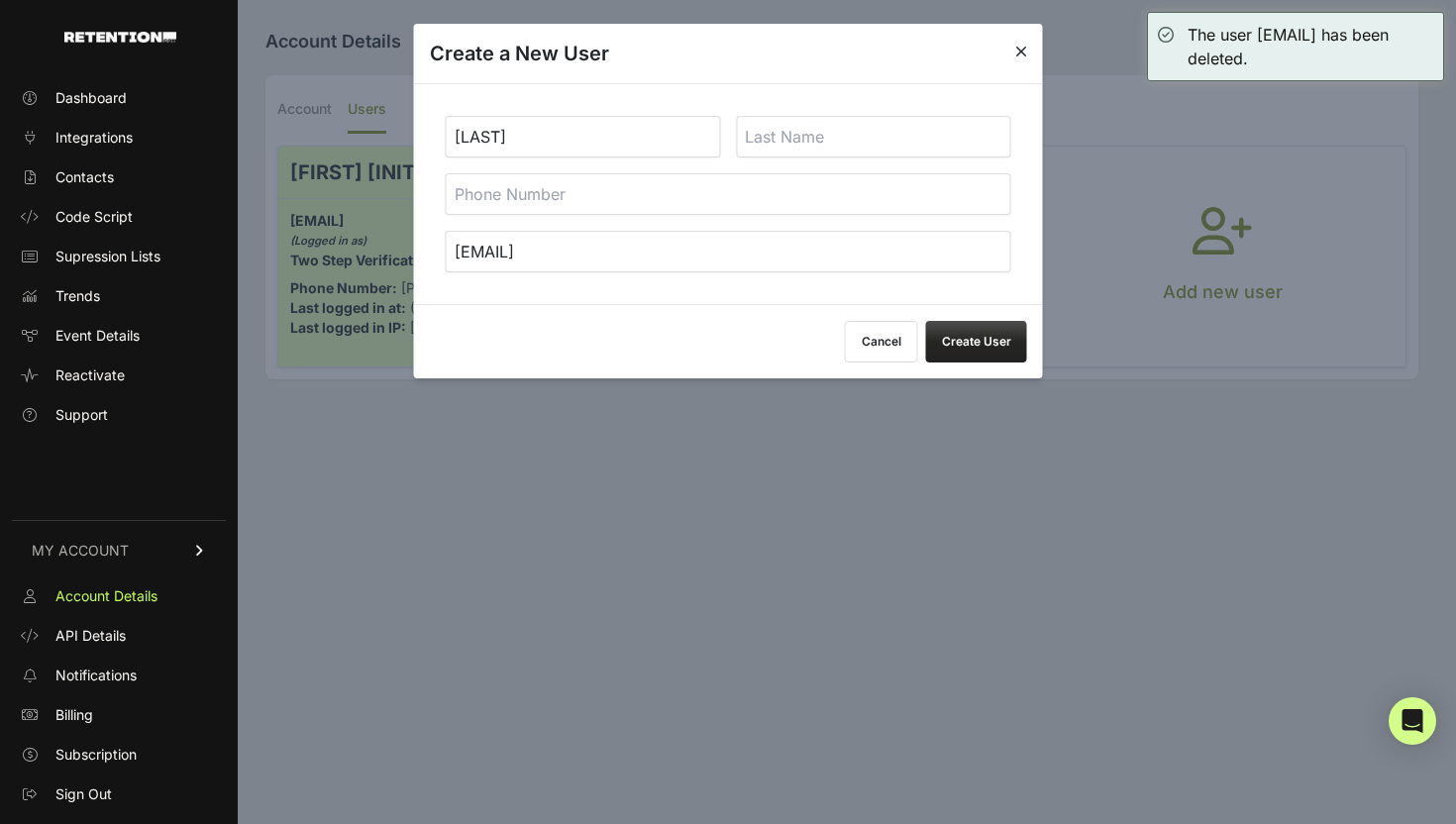 click at bounding box center (874, 137) 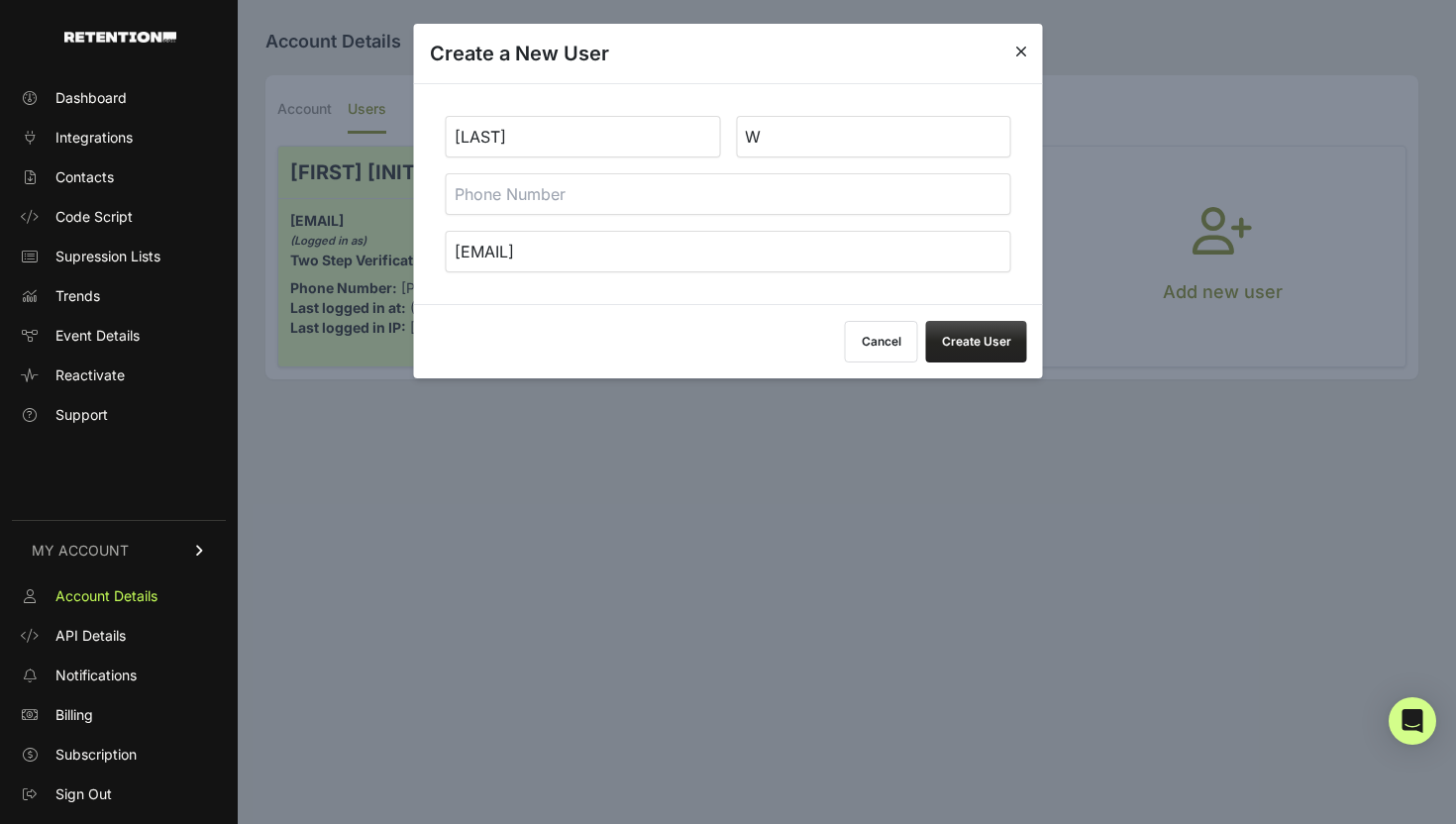 type on "W" 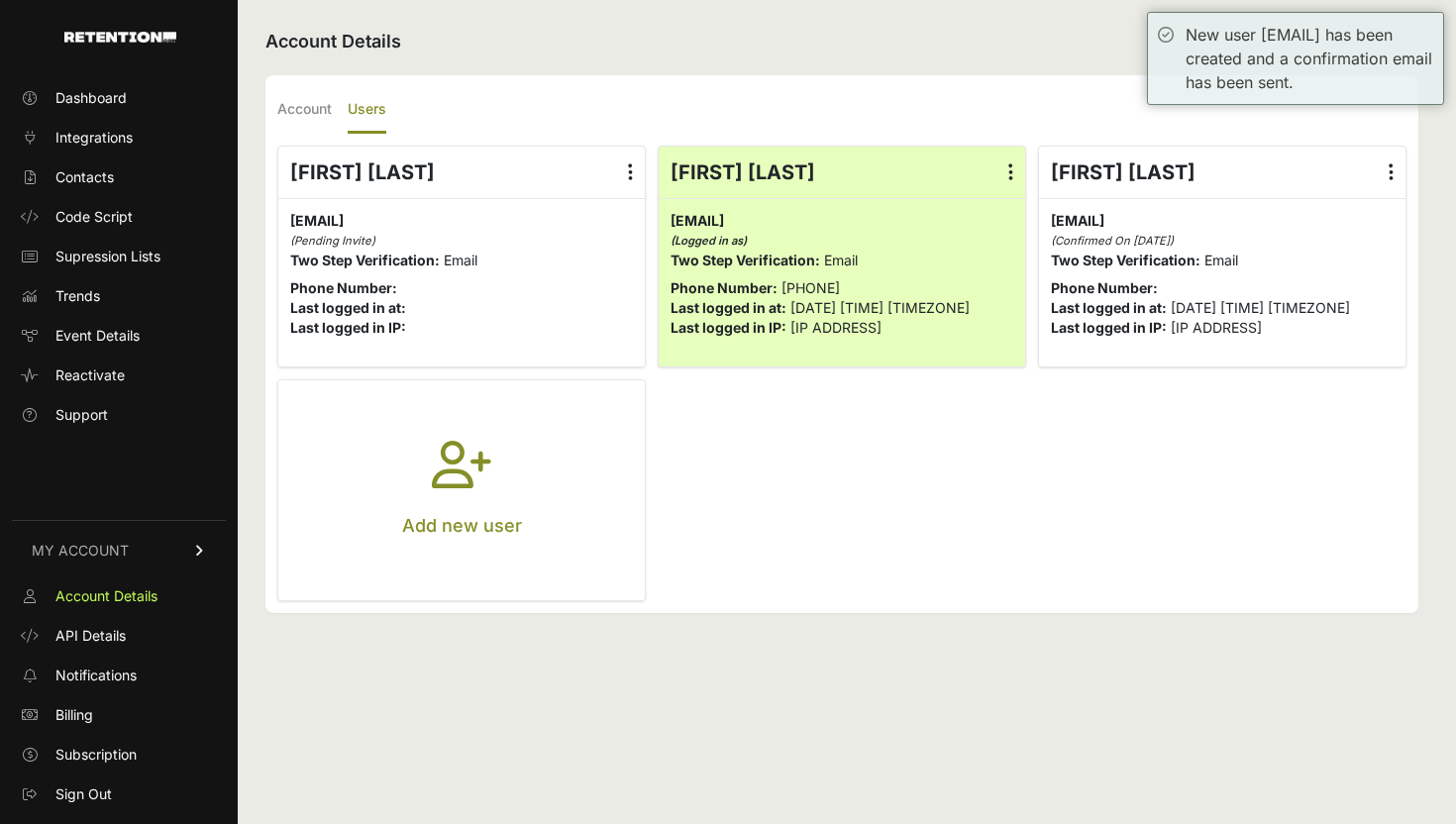 scroll, scrollTop: 0, scrollLeft: 0, axis: both 